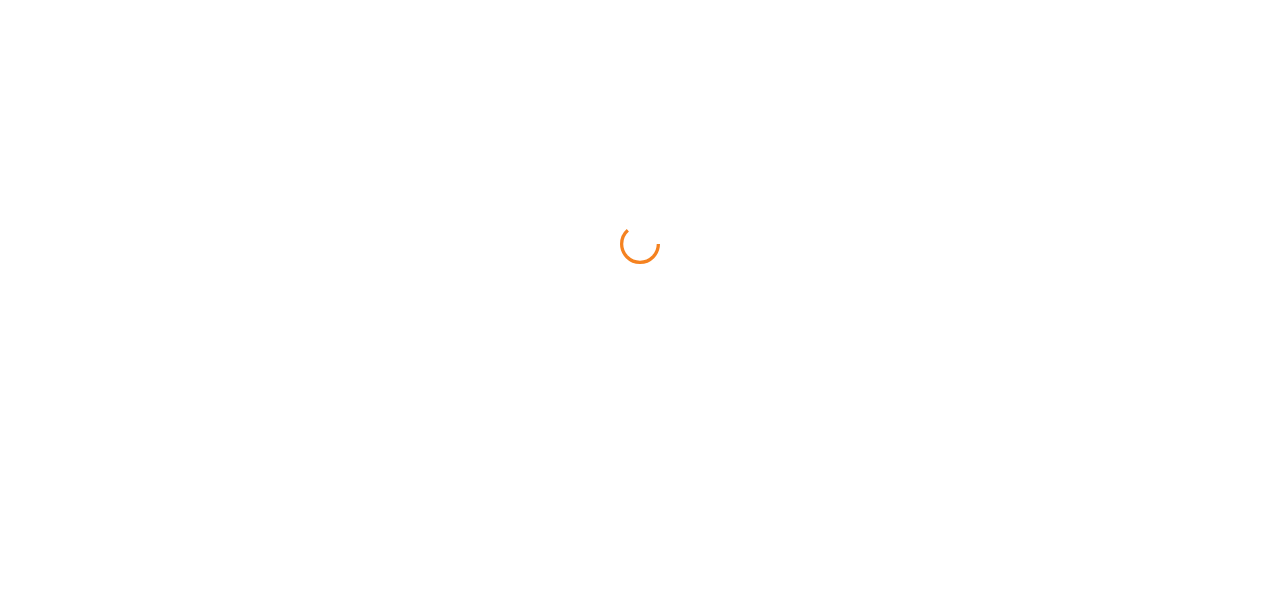 scroll, scrollTop: 0, scrollLeft: 0, axis: both 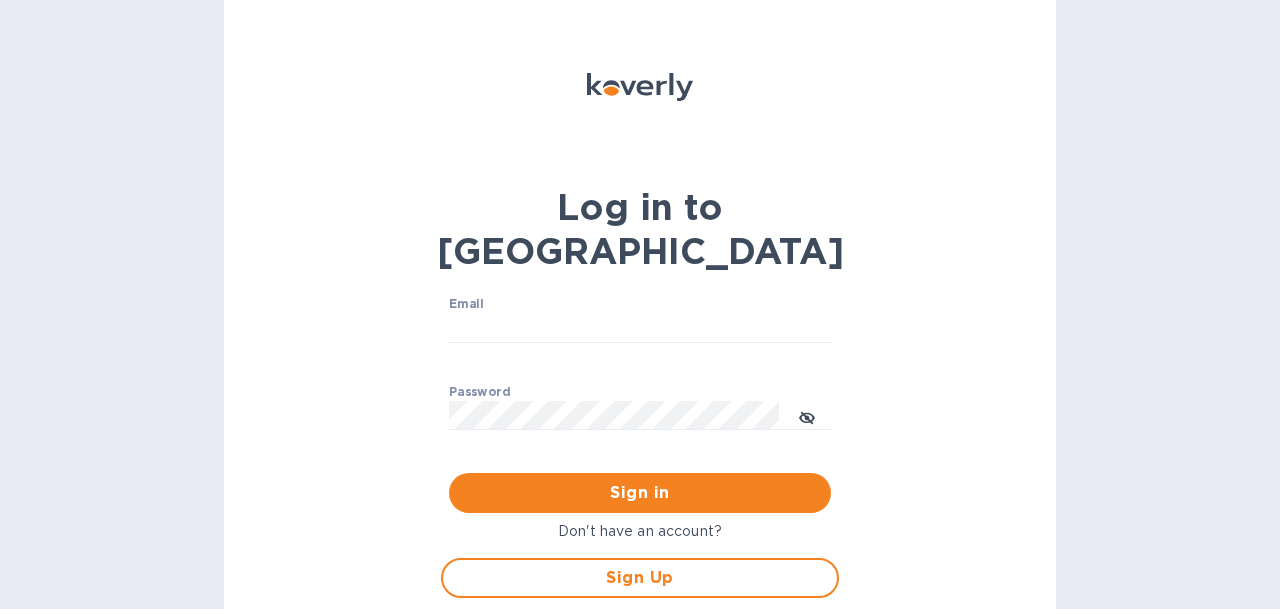 click on "Email ​" at bounding box center (640, 333) 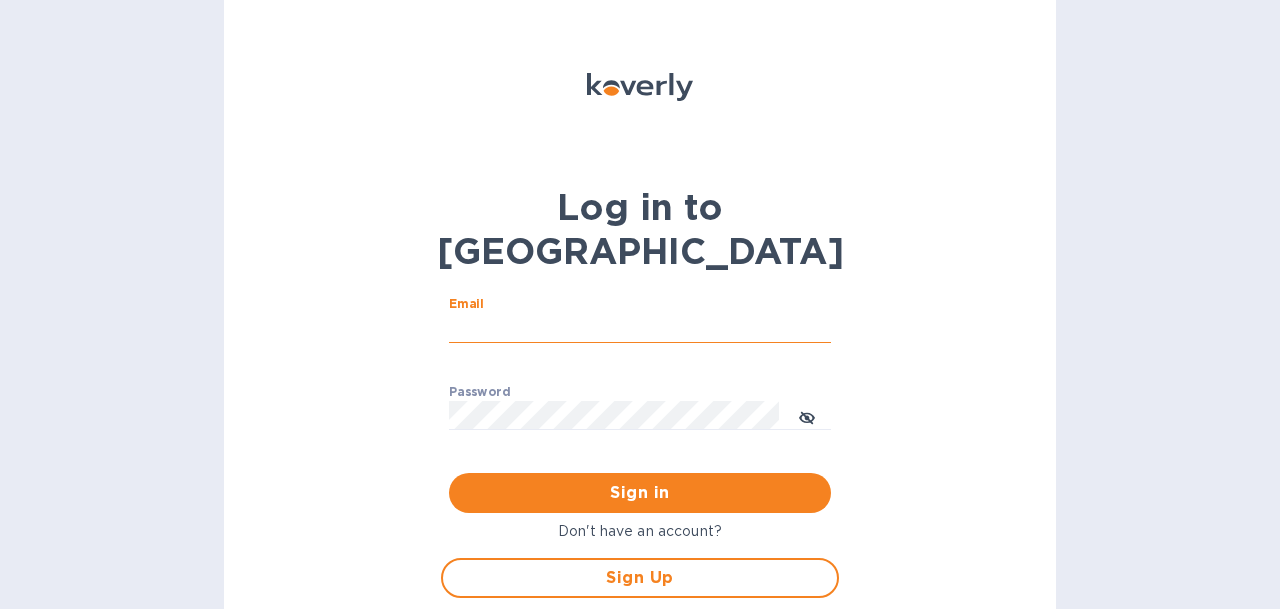 click on "Email" at bounding box center [640, 328] 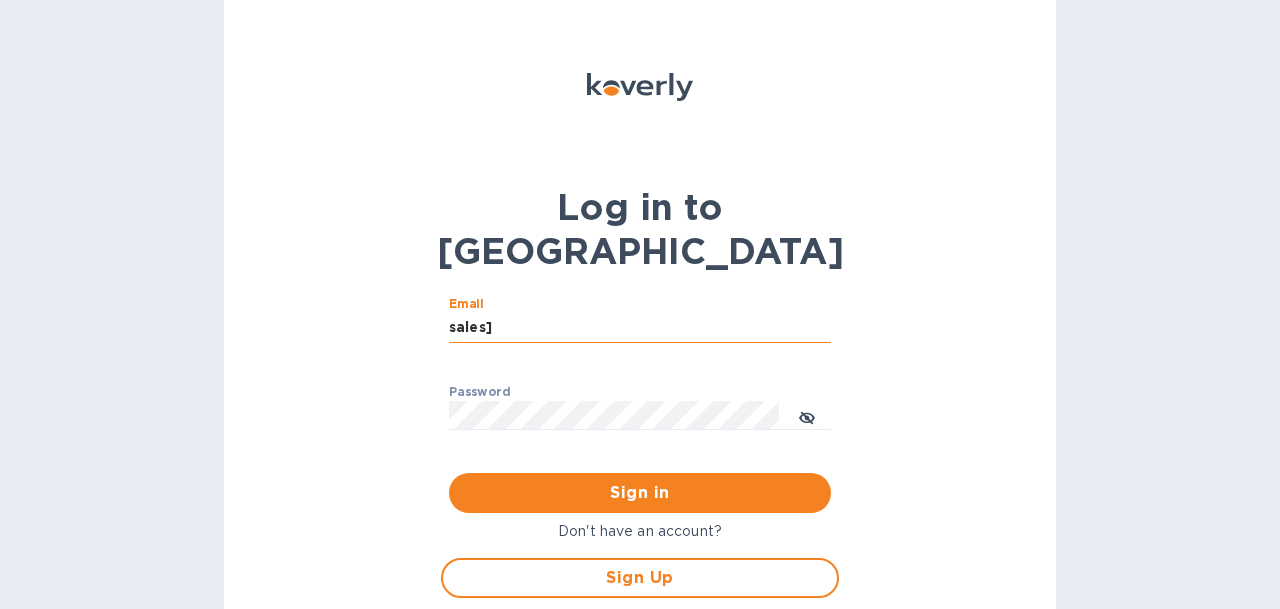 type on "[EMAIL_ADDRESS][DOMAIN_NAME]" 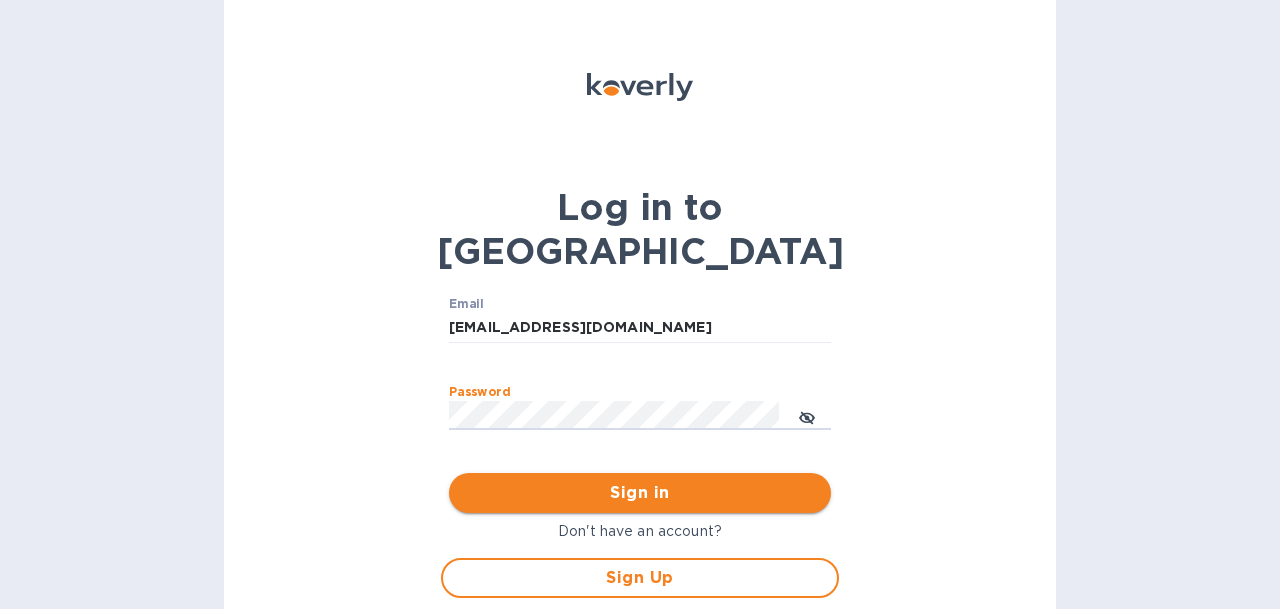 click on "Sign in" at bounding box center (640, 493) 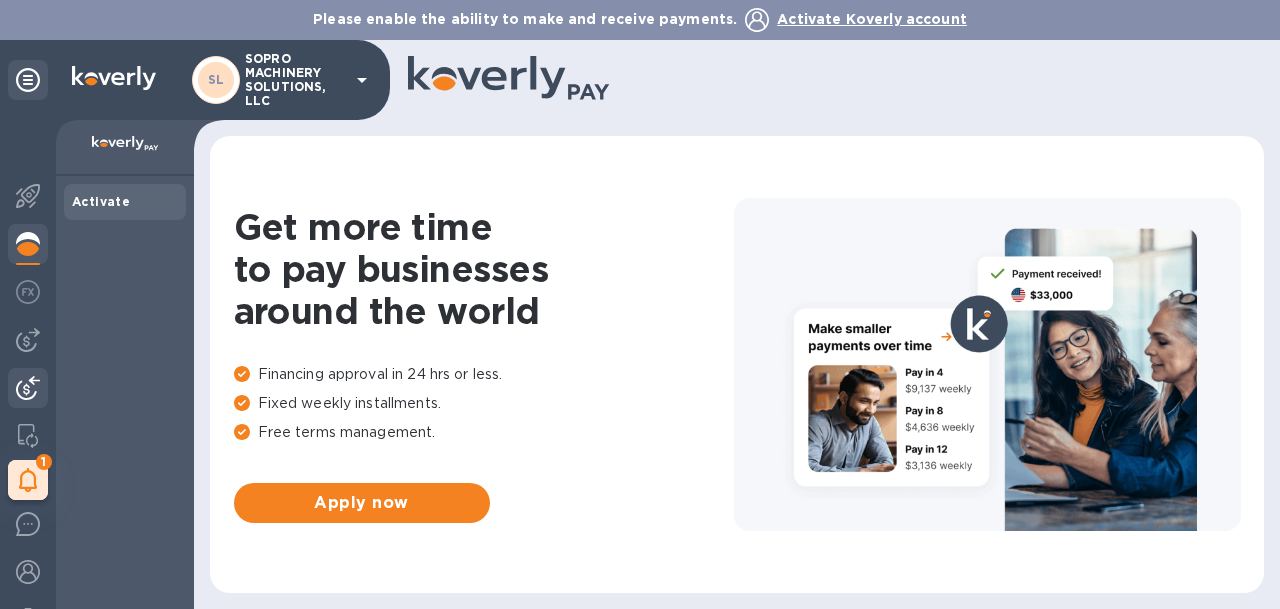 click at bounding box center [28, 388] 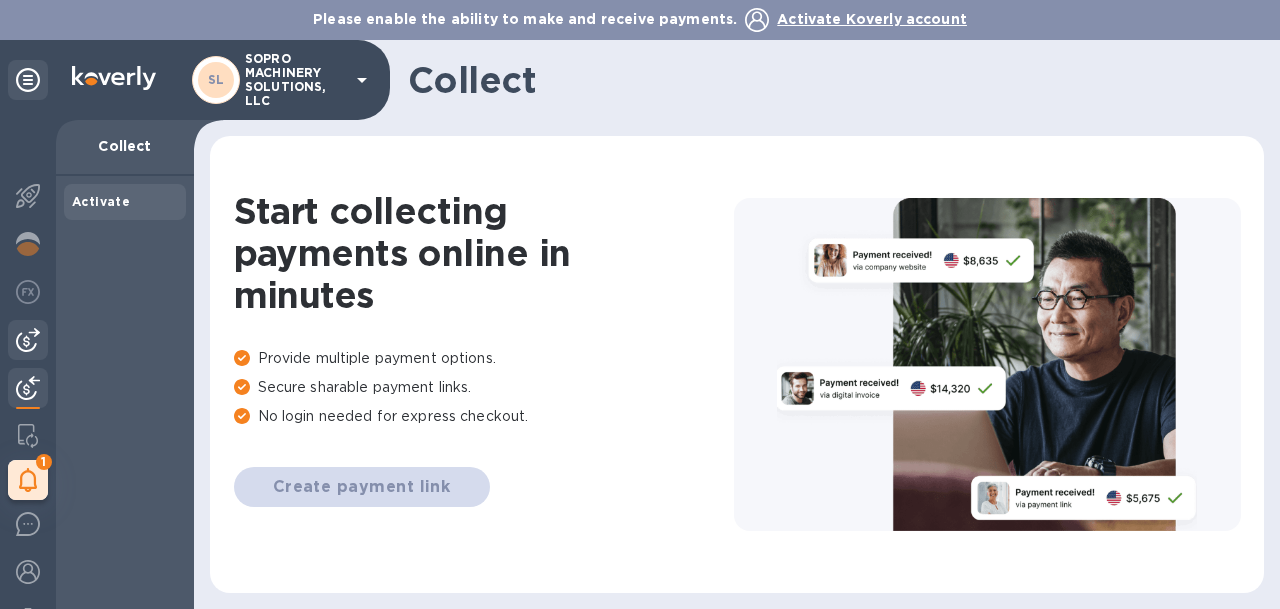 click at bounding box center (28, 340) 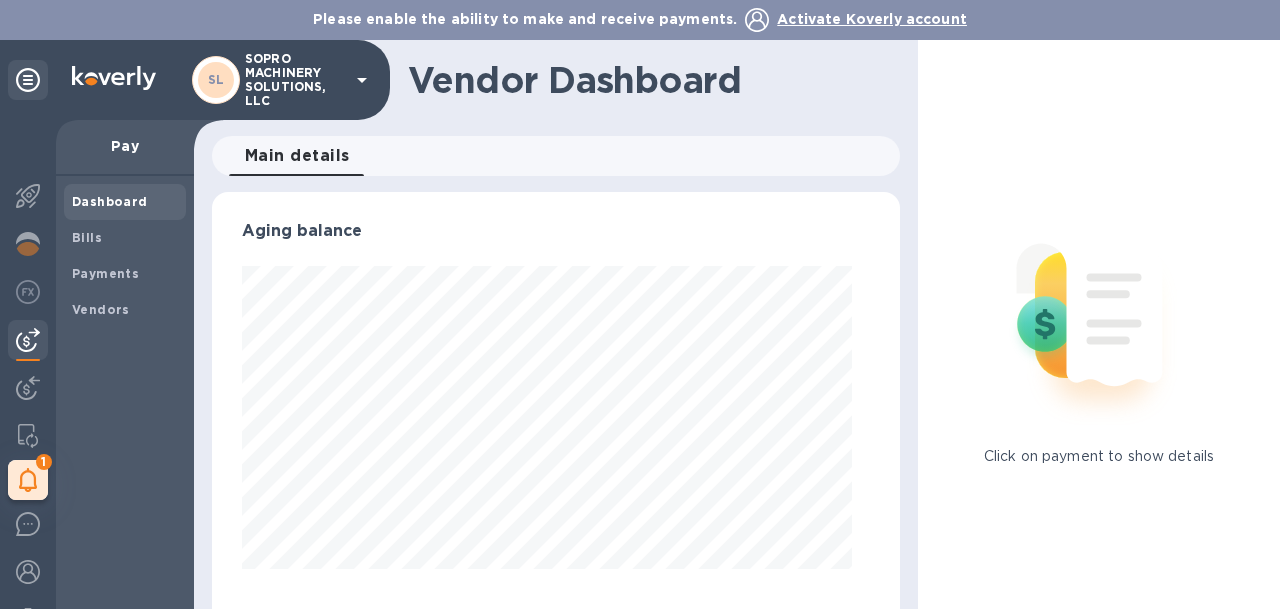 scroll, scrollTop: 999568, scrollLeft: 999330, axis: both 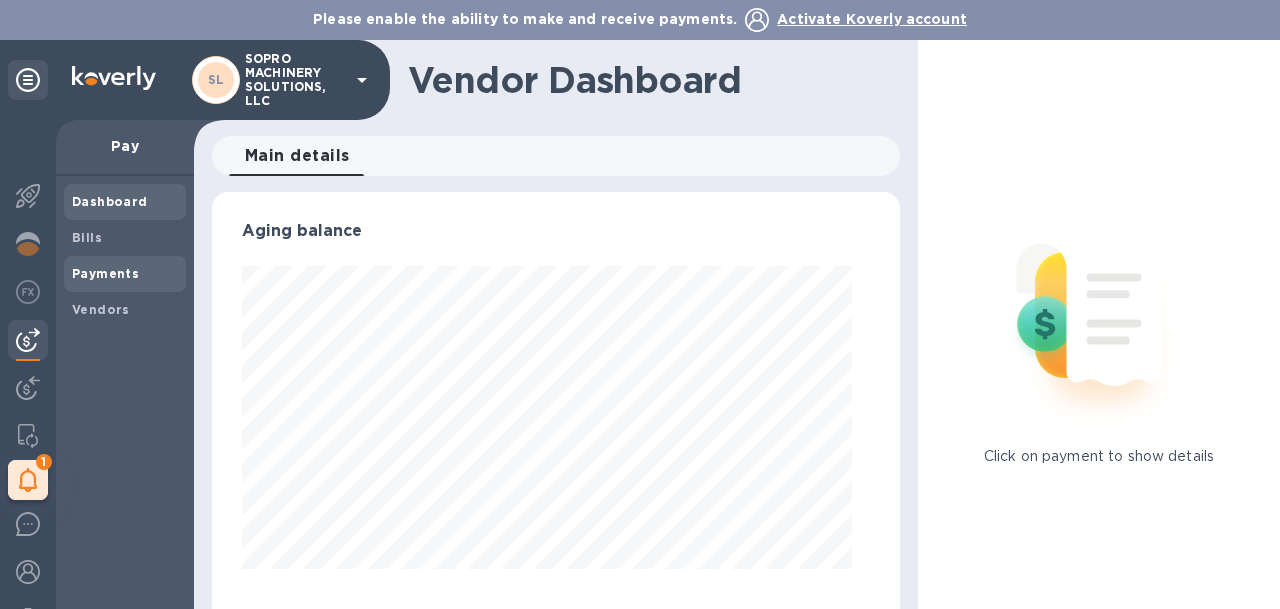 click on "Payments" at bounding box center (105, 274) 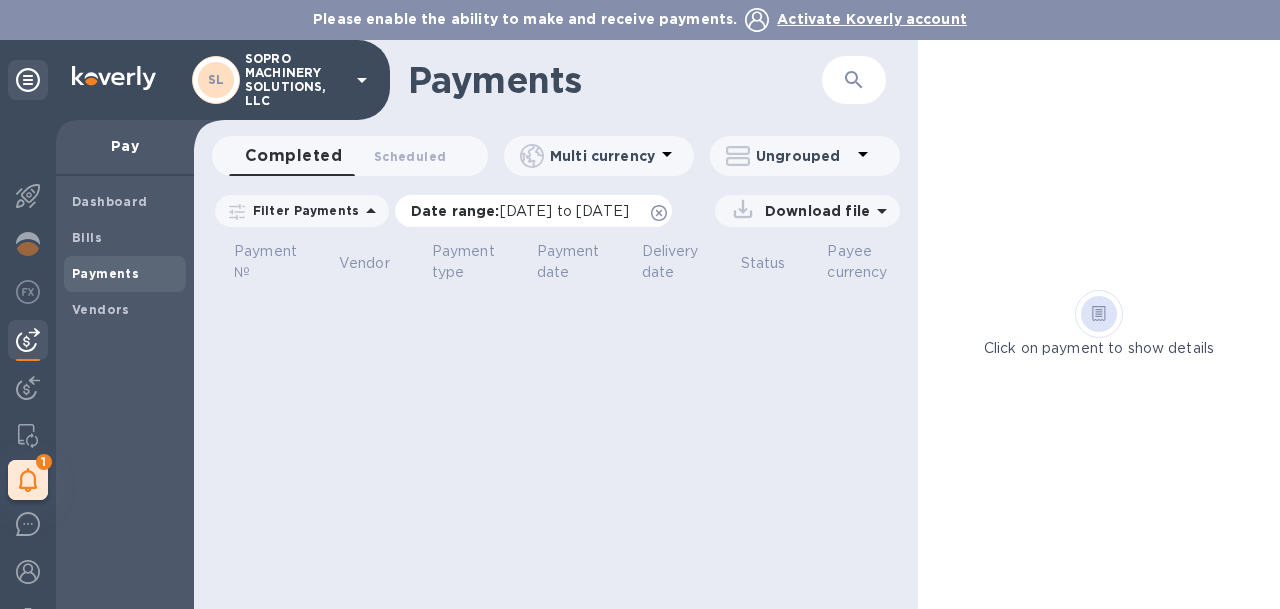 click on "[DATE] to [DATE]" at bounding box center (564, 211) 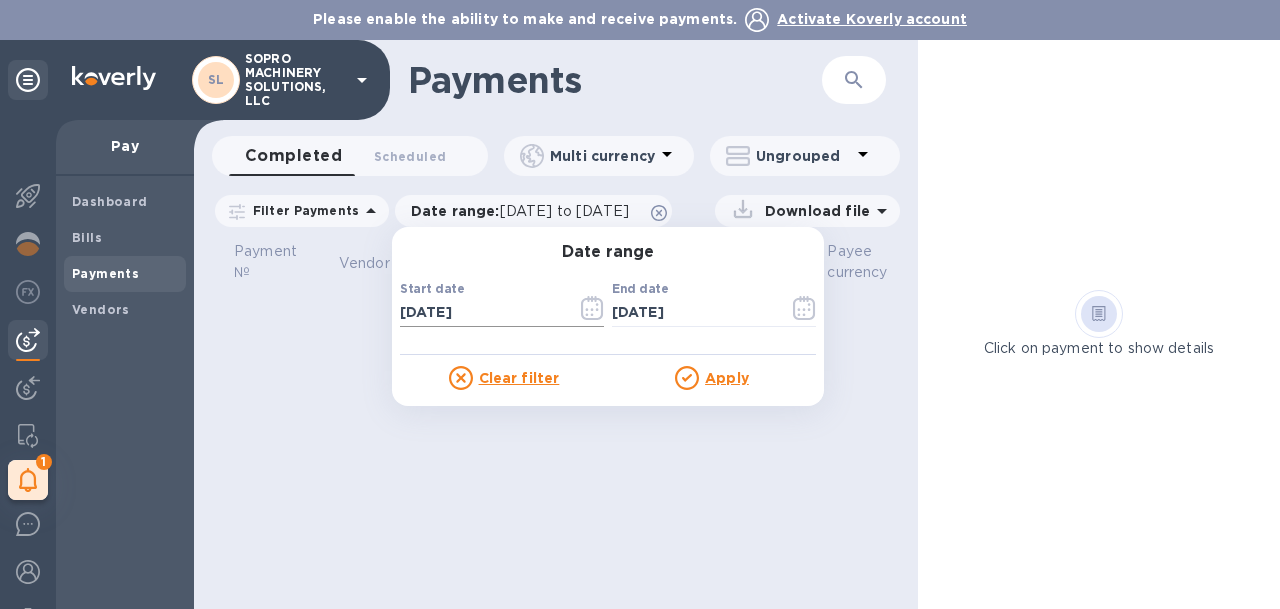 click on "[DATE]" at bounding box center (480, 313) 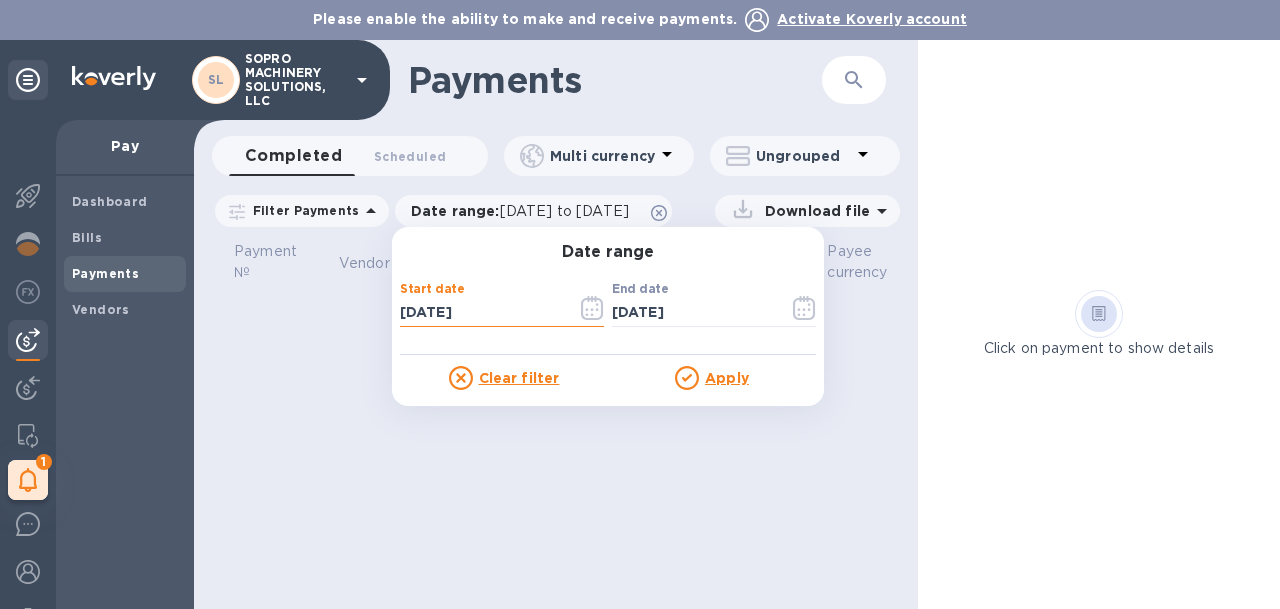 click on "[DATE]" at bounding box center [480, 313] 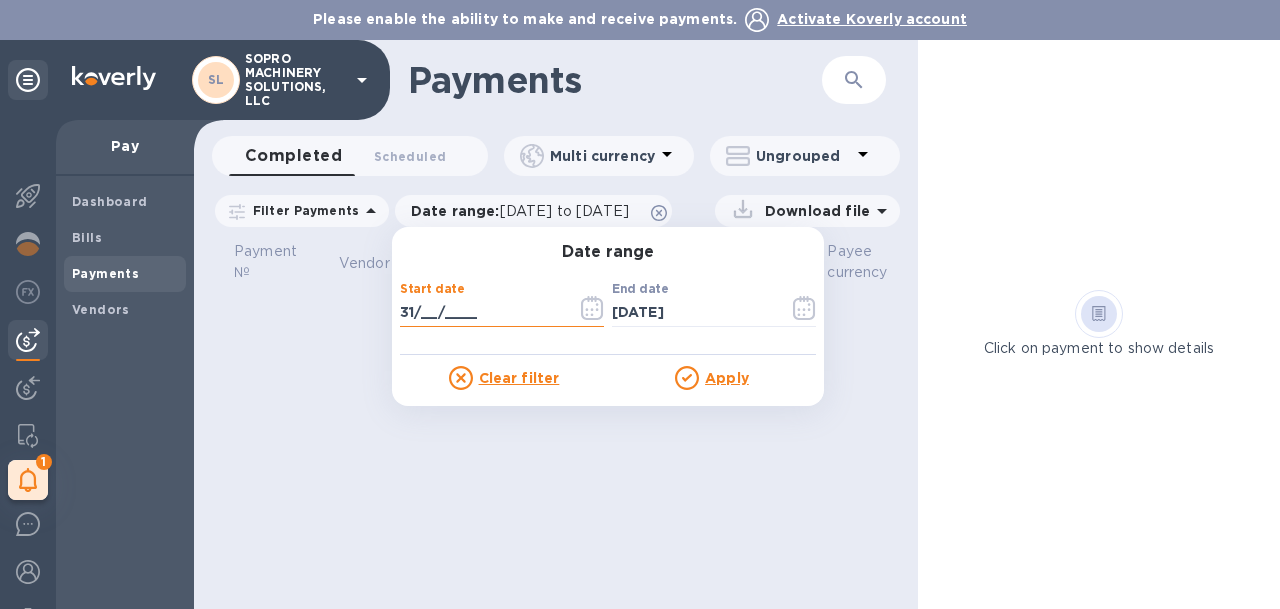 type on "3_/__/____" 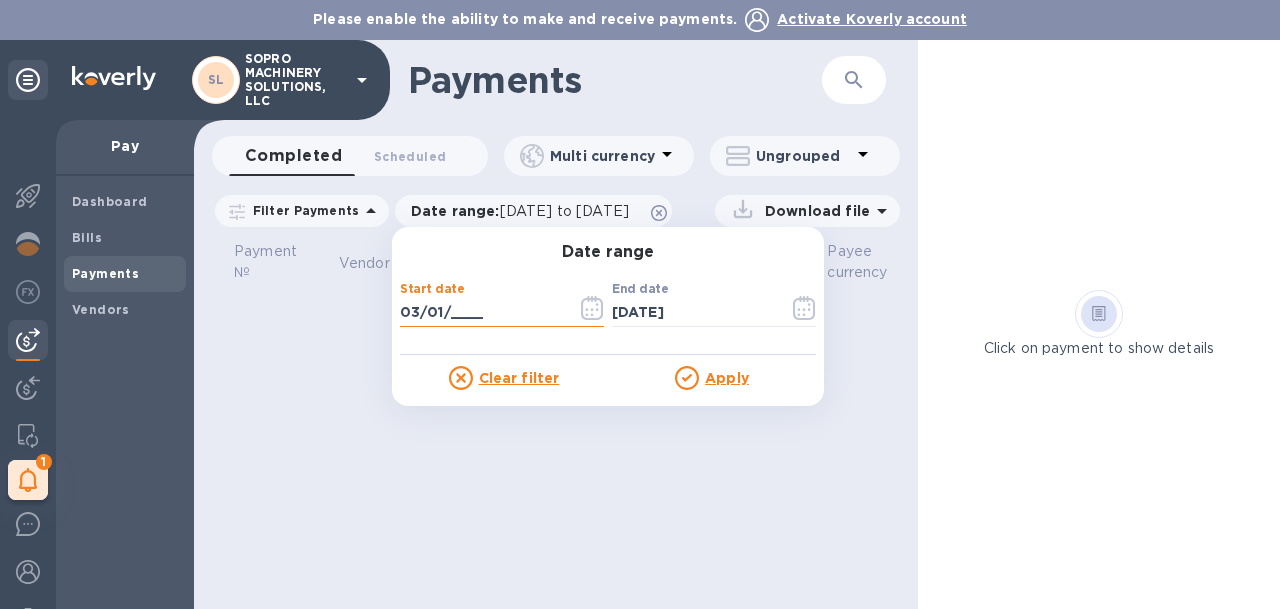 type on "03/01/____" 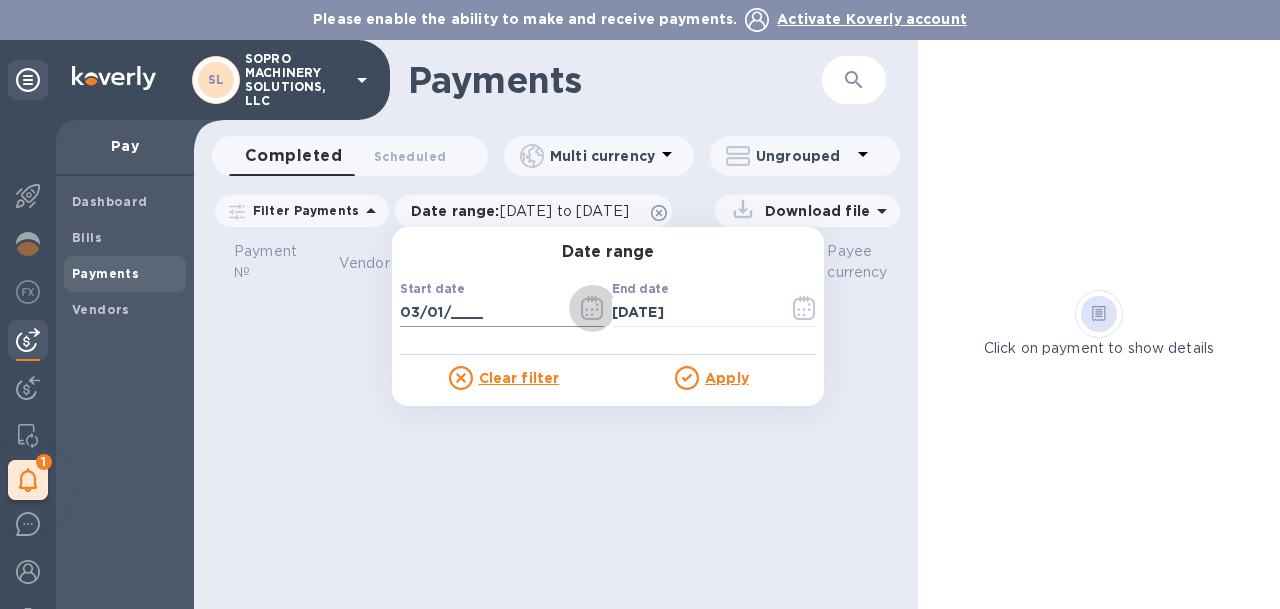 type 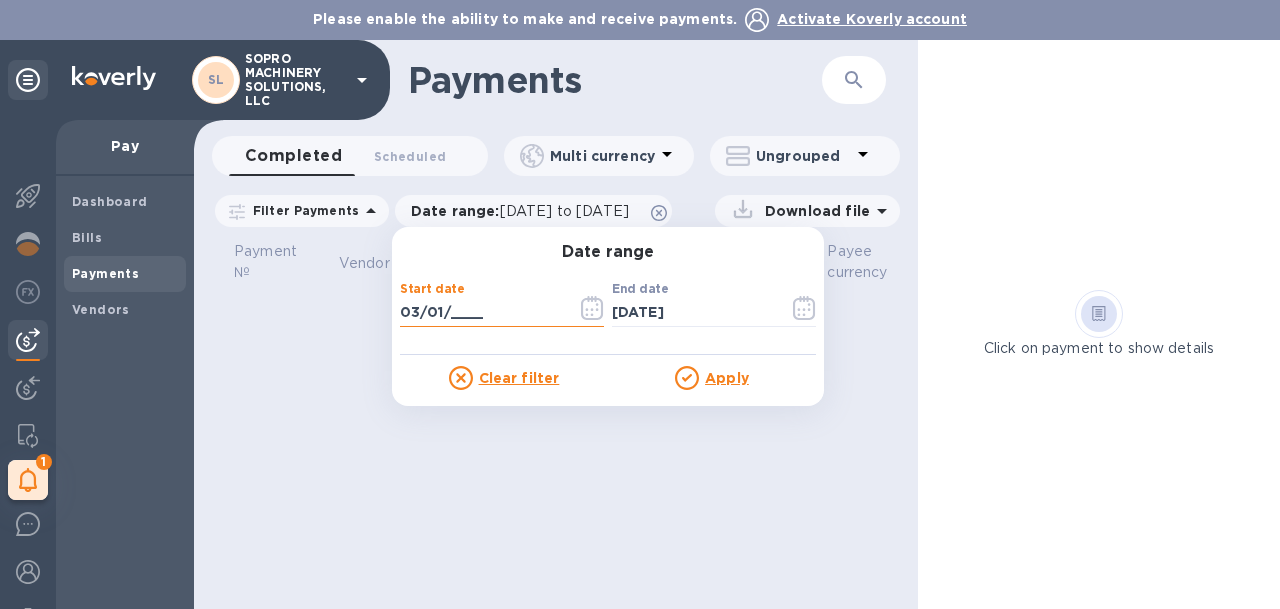 click on "03/01/____" at bounding box center [480, 313] 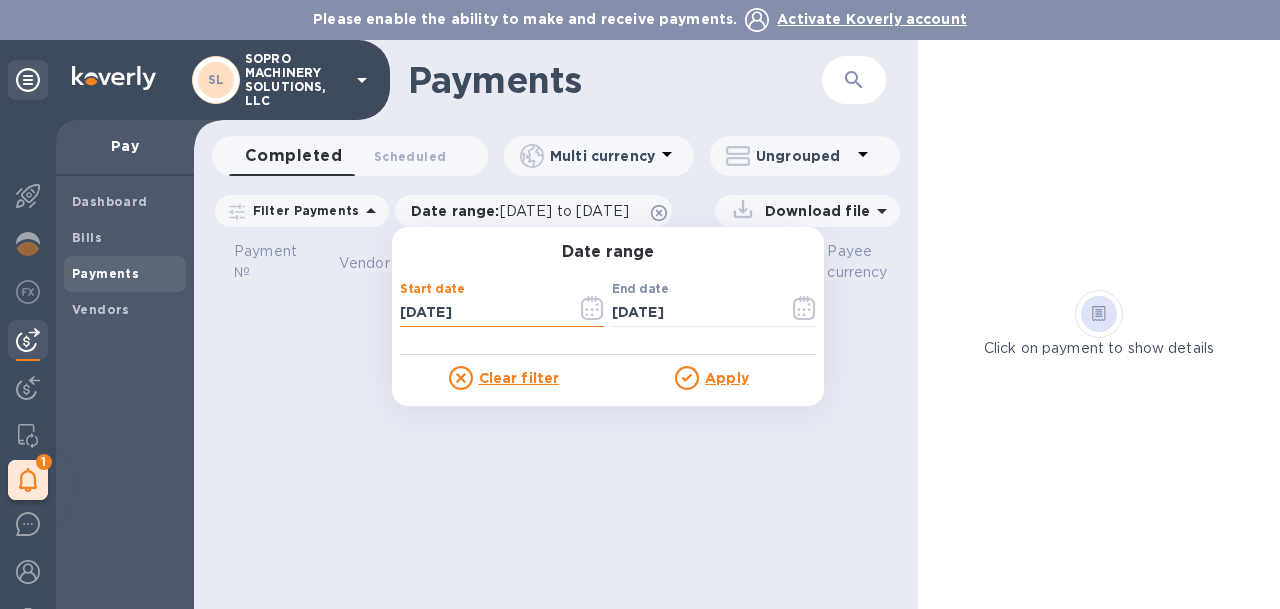 type on "[DATE]" 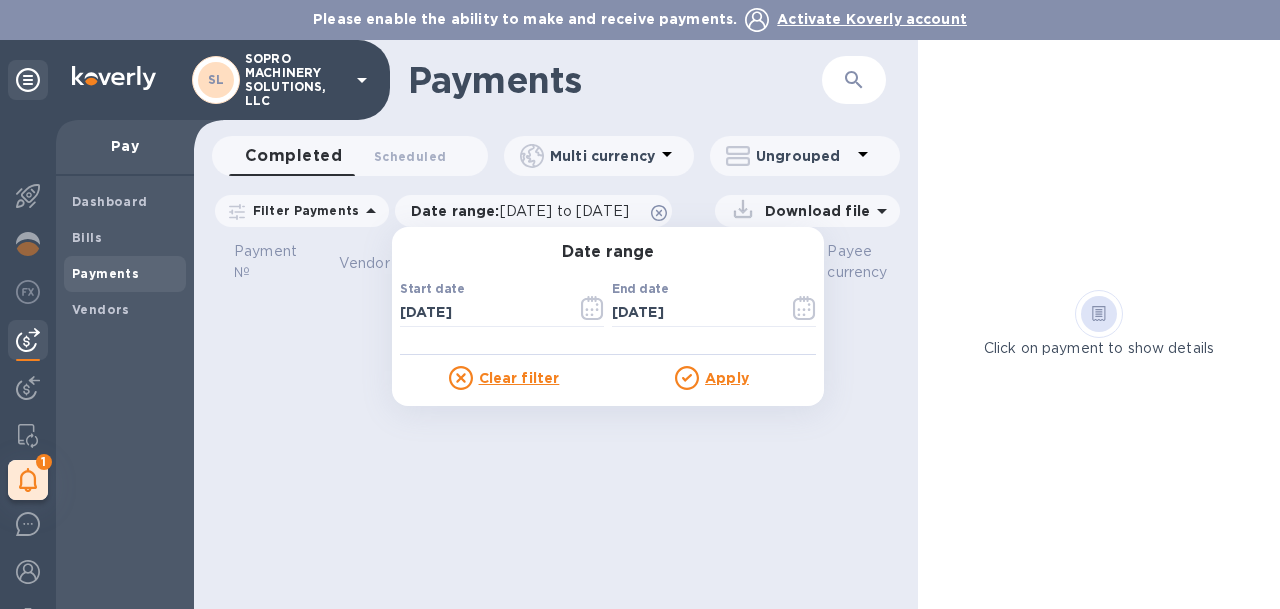 click on "Apply" at bounding box center (727, 378) 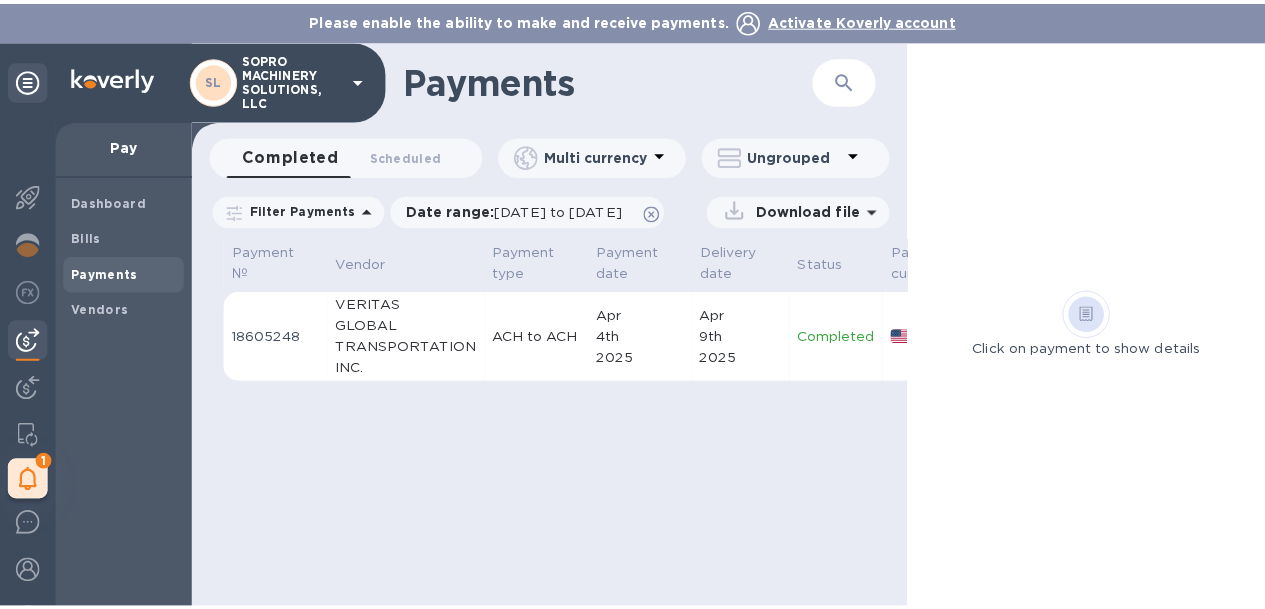 scroll, scrollTop: 0, scrollLeft: 204, axis: horizontal 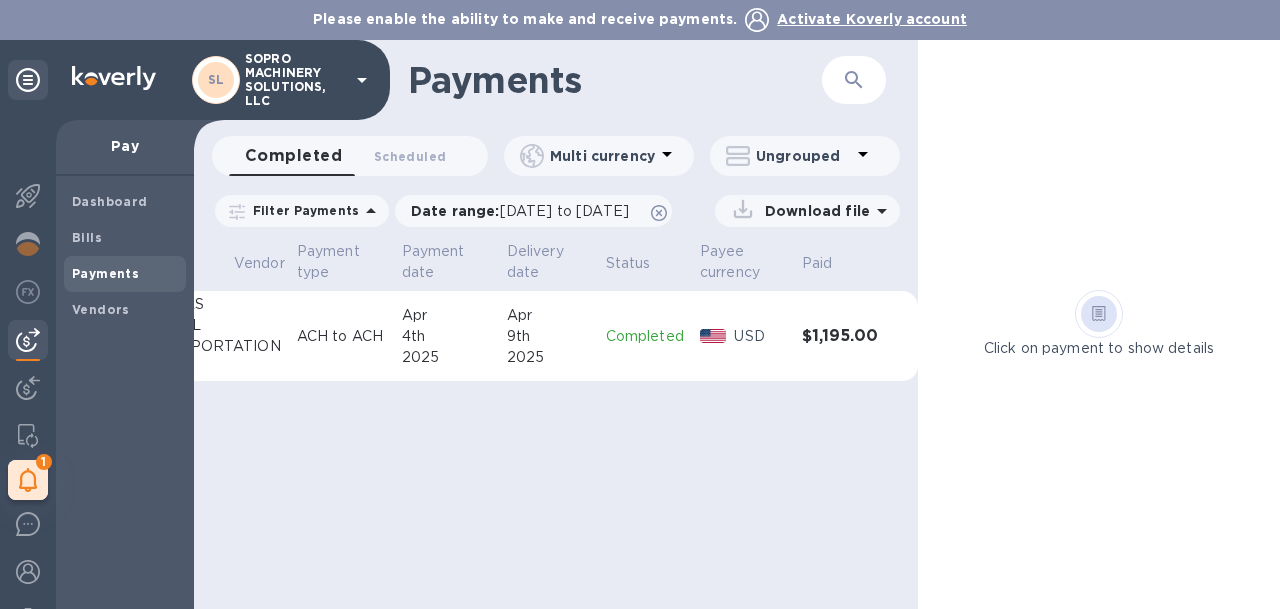 click on "$1,195.00" at bounding box center (840, 336) 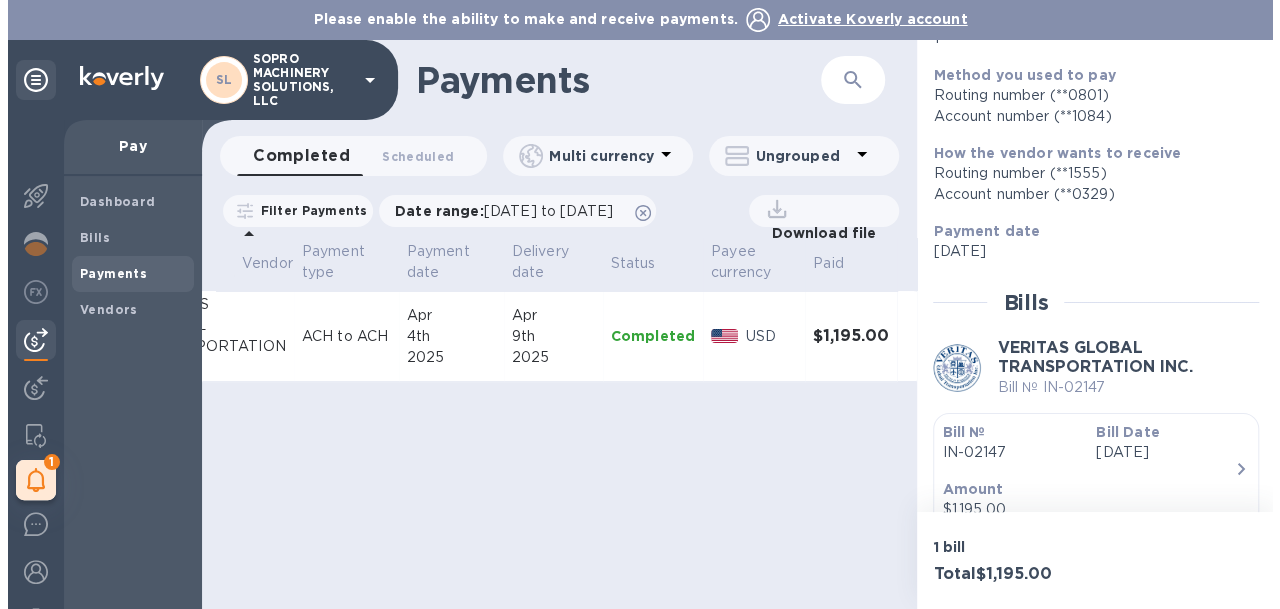 scroll, scrollTop: 291, scrollLeft: 0, axis: vertical 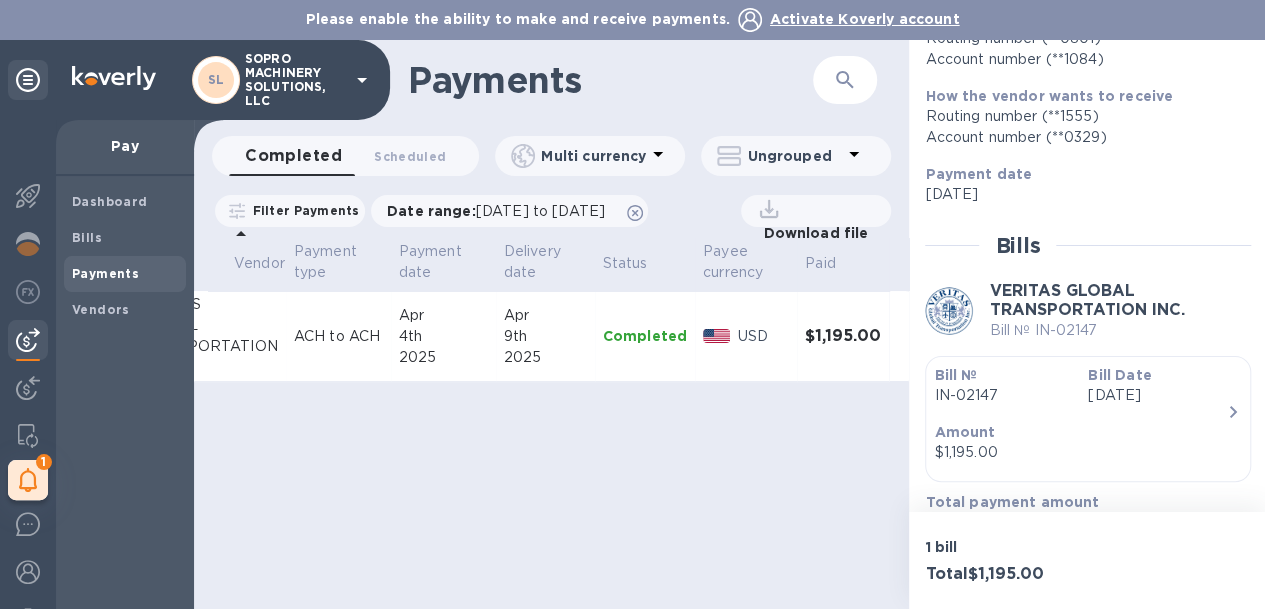 click on "$1,195.00" at bounding box center [1080, 452] 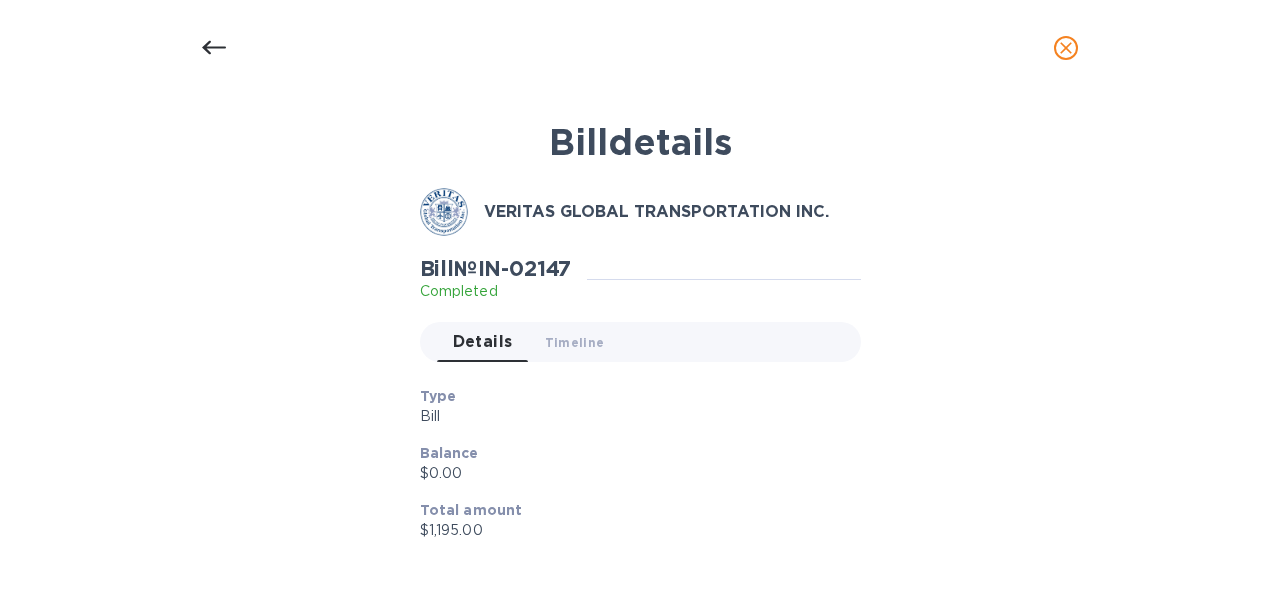 scroll, scrollTop: 0, scrollLeft: 200, axis: horizontal 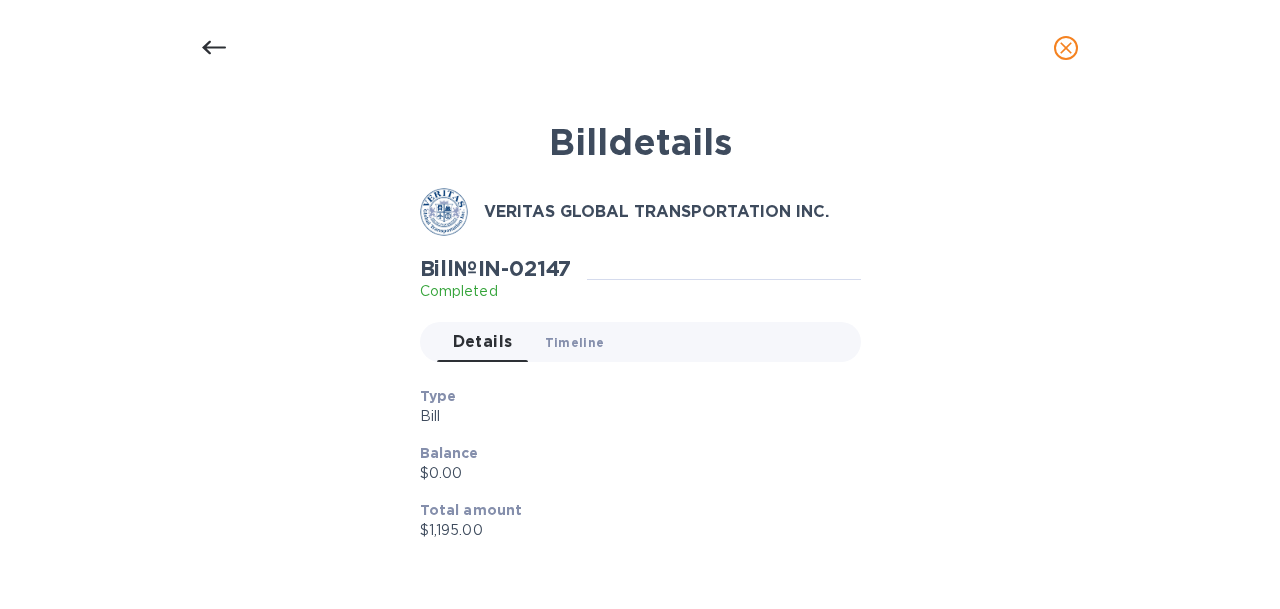 click on "Timeline 0" at bounding box center (575, 342) 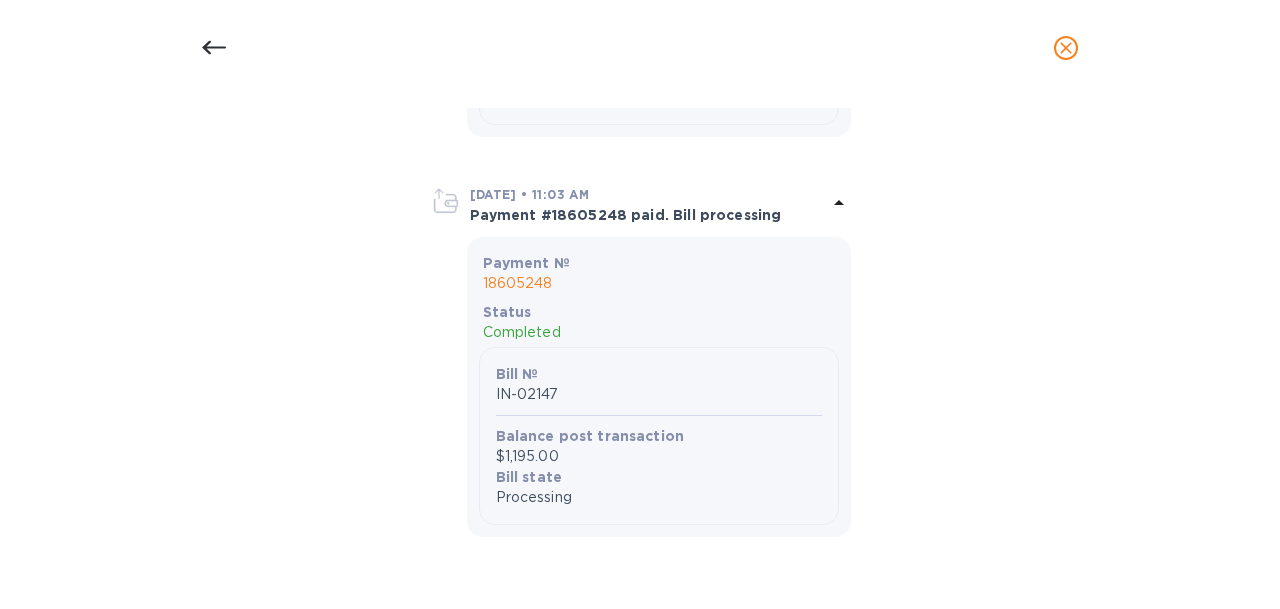 scroll, scrollTop: 1904, scrollLeft: 0, axis: vertical 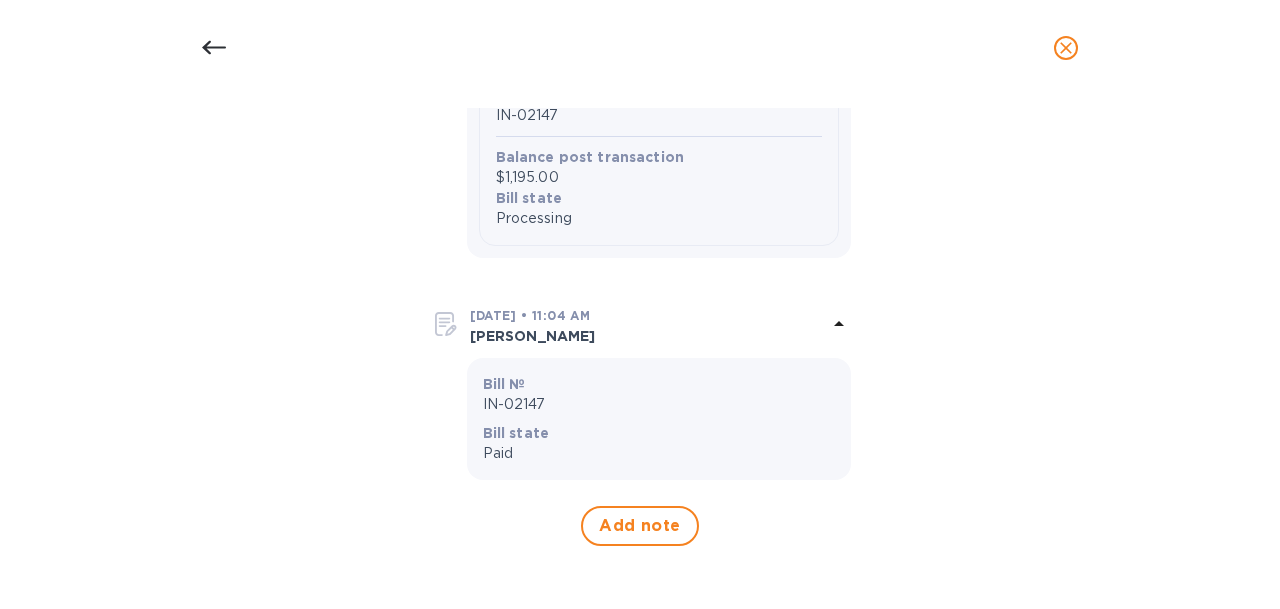 click on "[PERSON_NAME]" at bounding box center (648, 336) 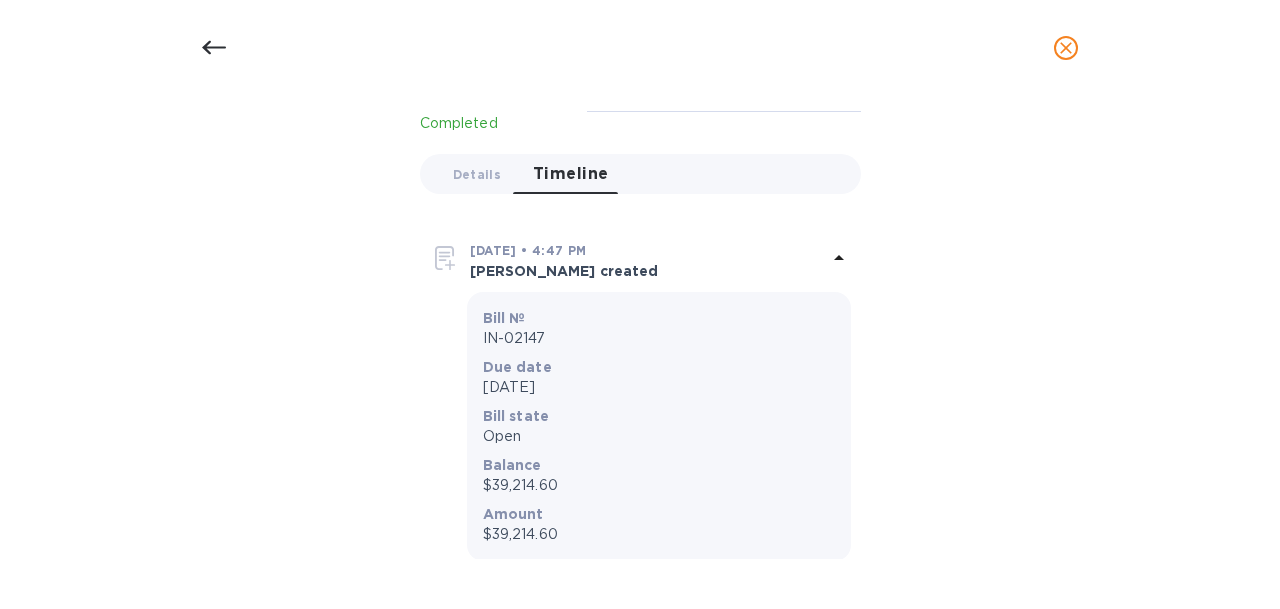 scroll, scrollTop: 177, scrollLeft: 0, axis: vertical 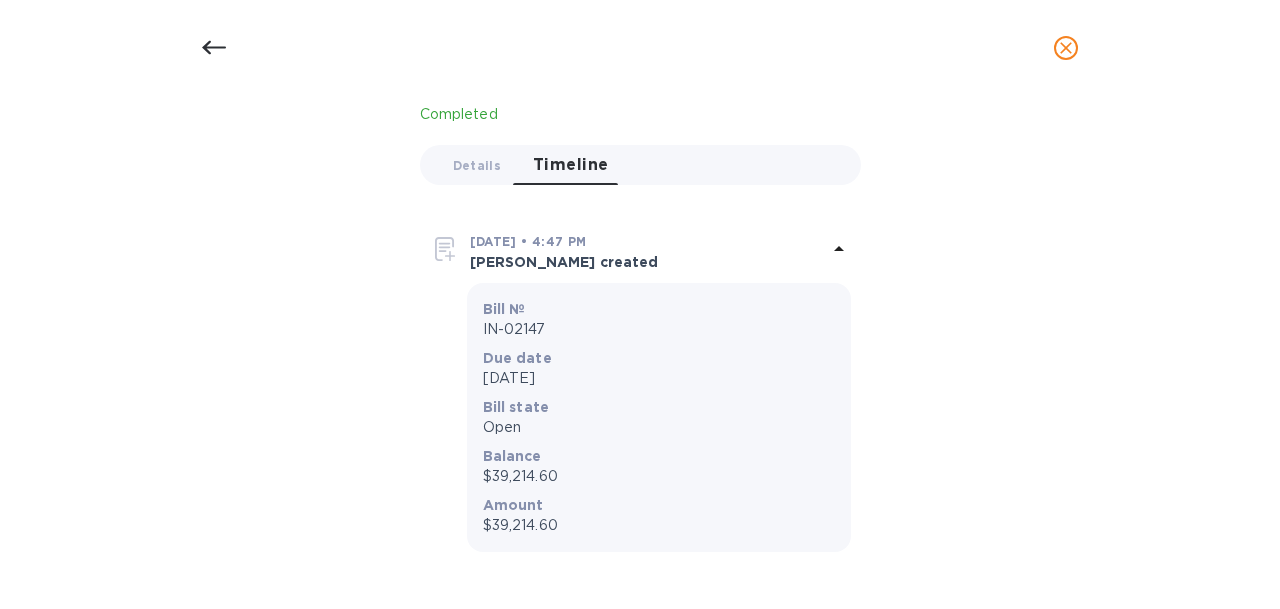 click at bounding box center [446, 249] 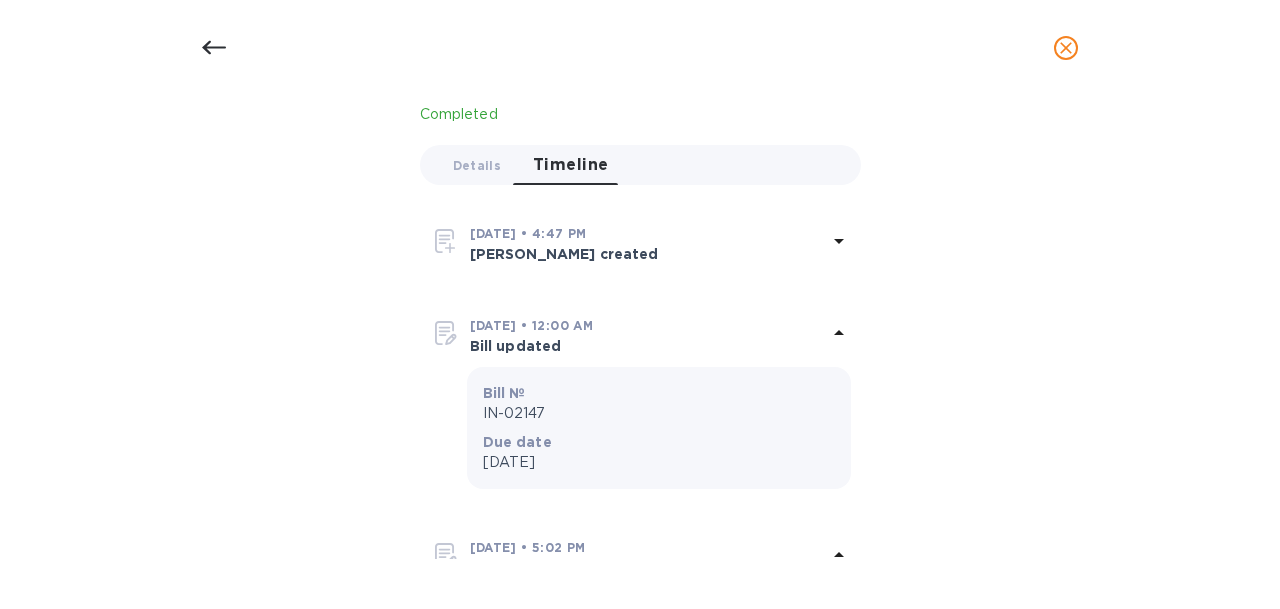 click on "[DATE] • 4:47 PM" at bounding box center (528, 233) 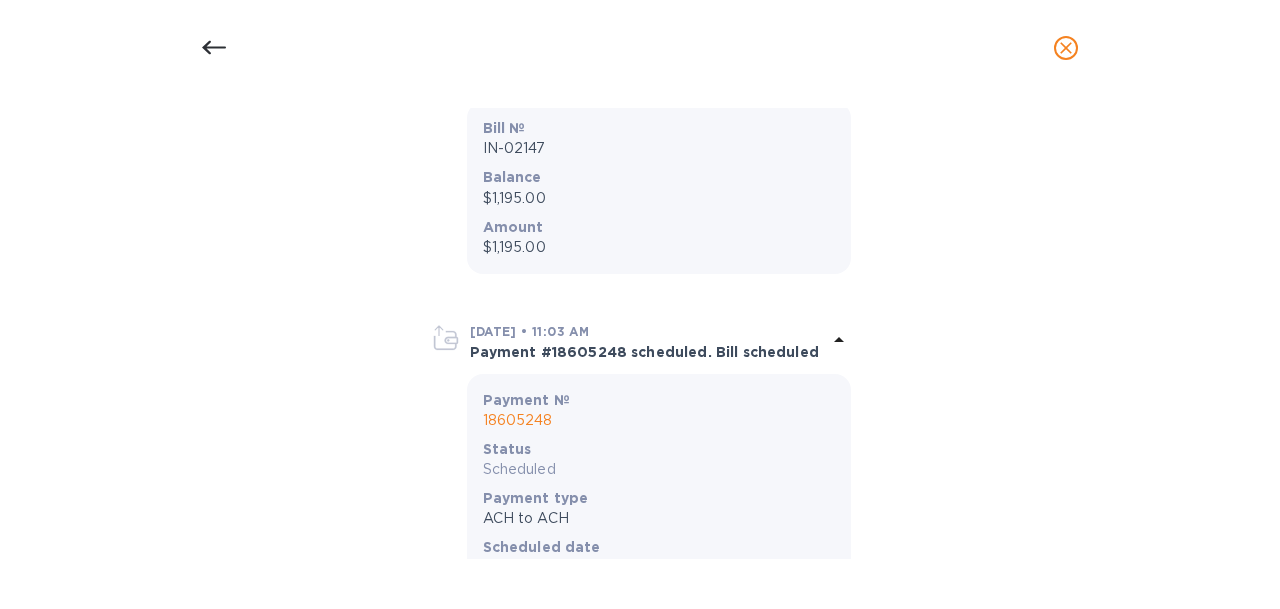 scroll, scrollTop: 948, scrollLeft: 0, axis: vertical 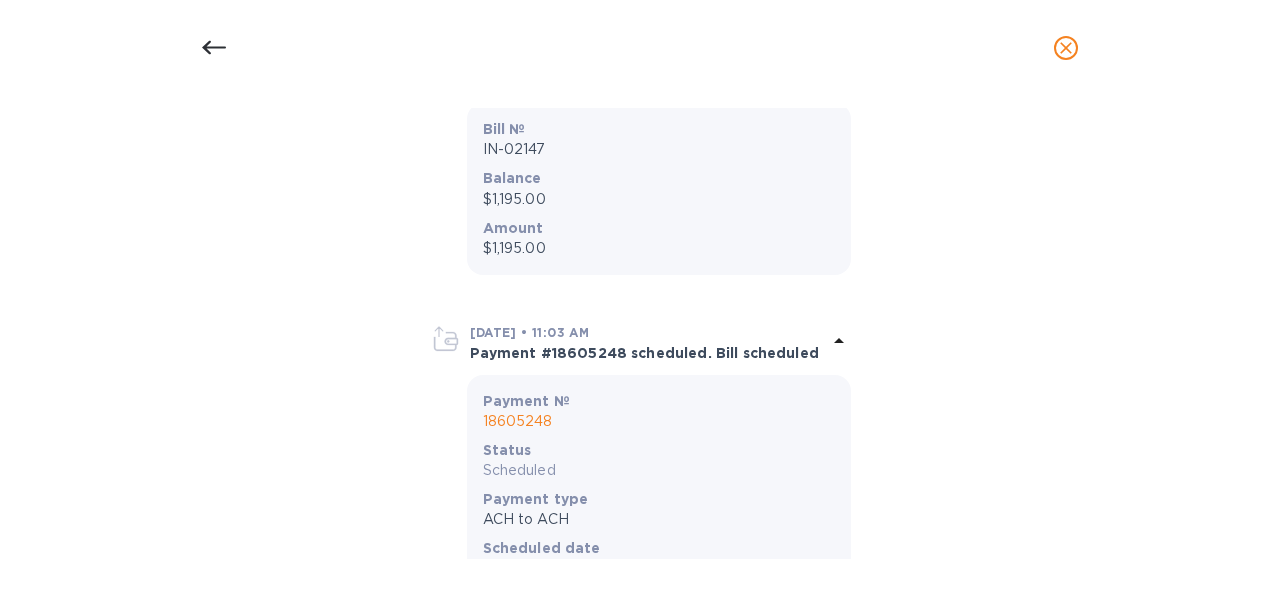 click on "18605248" at bounding box center [659, 421] 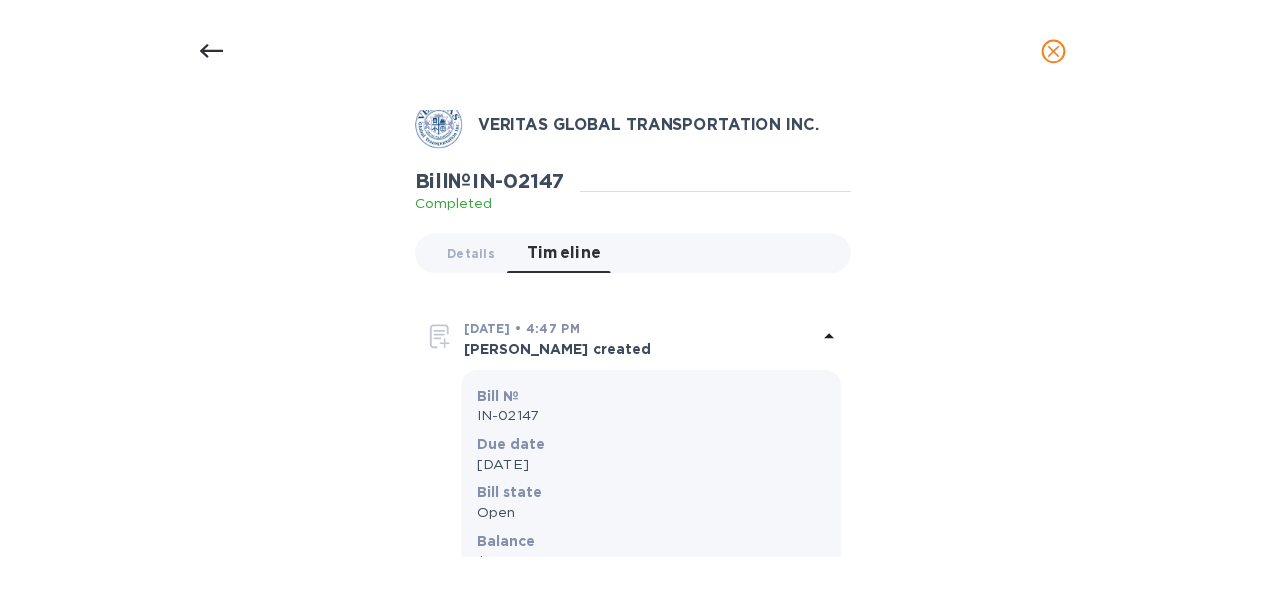 scroll, scrollTop: 0, scrollLeft: 0, axis: both 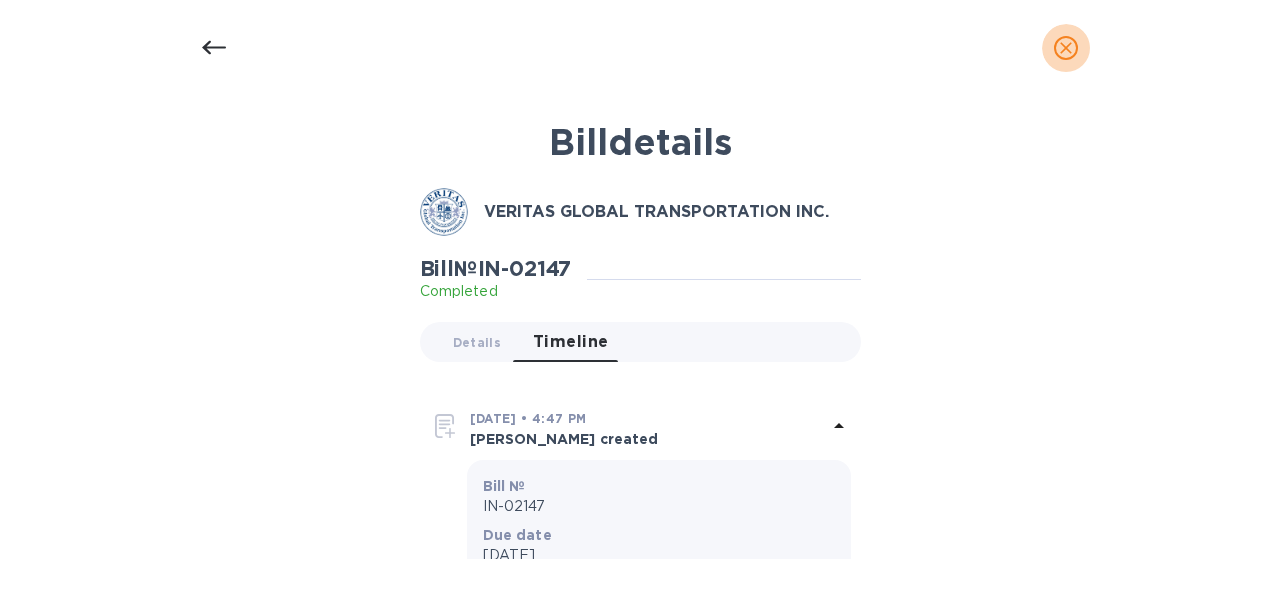 click 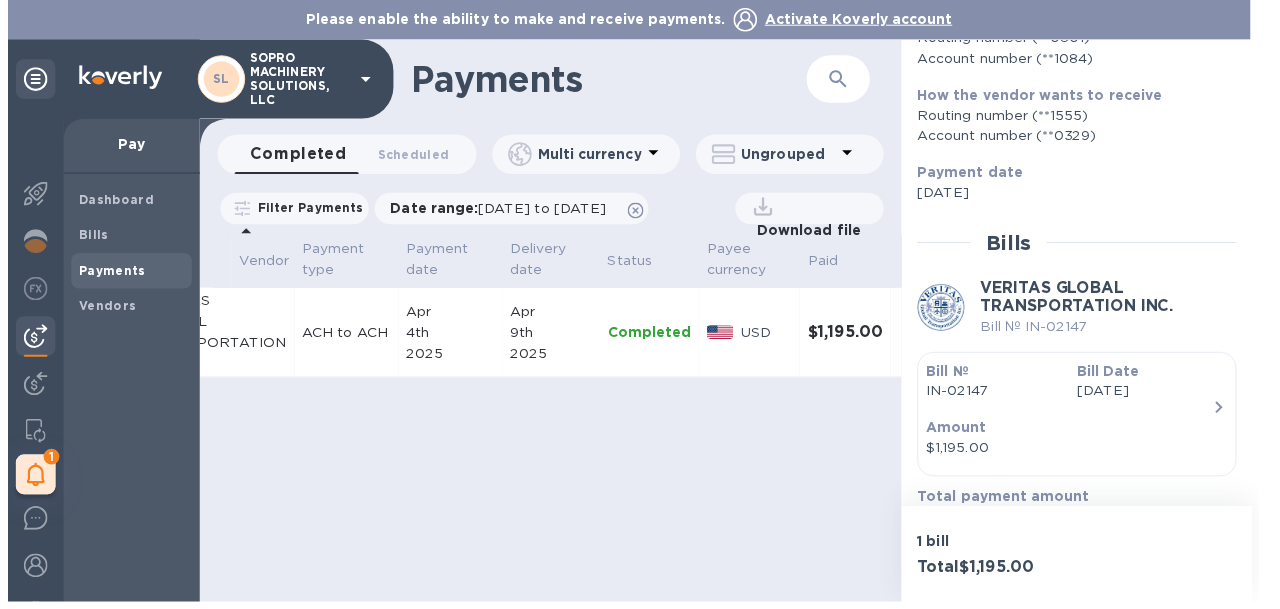scroll, scrollTop: 0, scrollLeft: 195, axis: horizontal 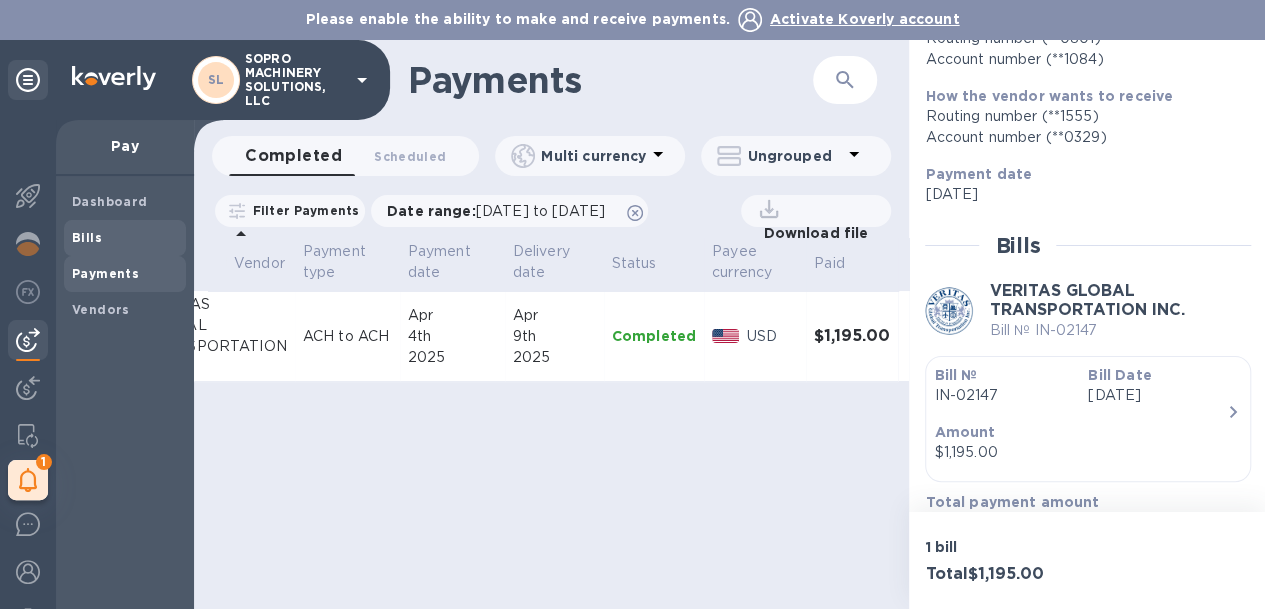 click on "Bills" at bounding box center (125, 238) 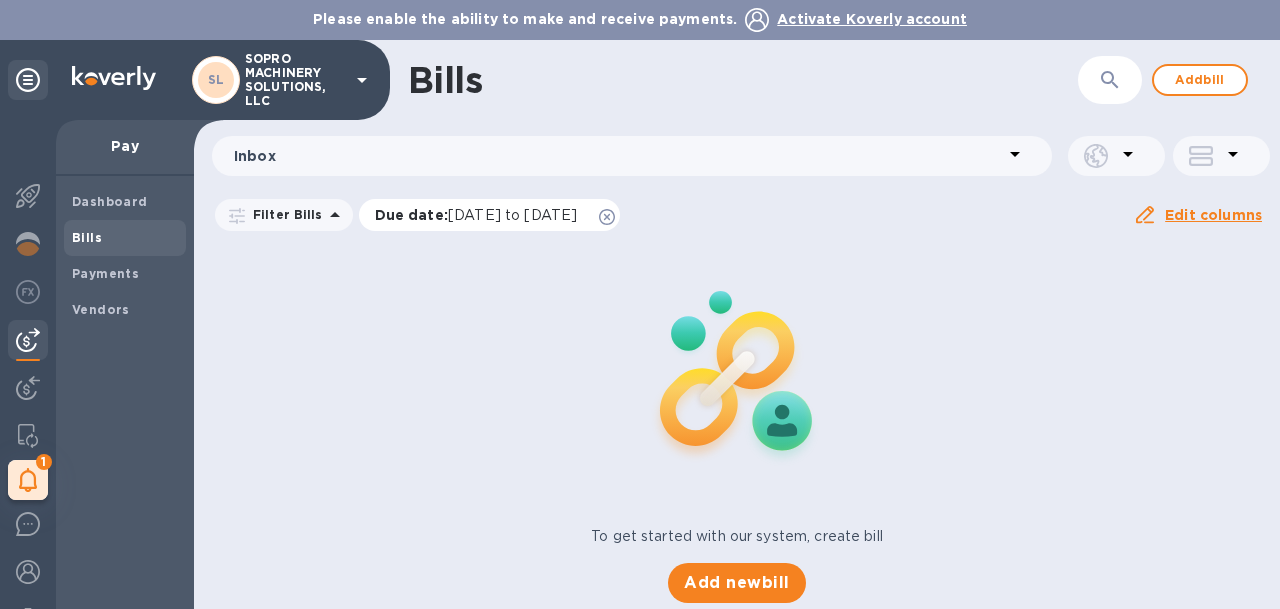 click on "[DATE] to [DATE]" at bounding box center [512, 215] 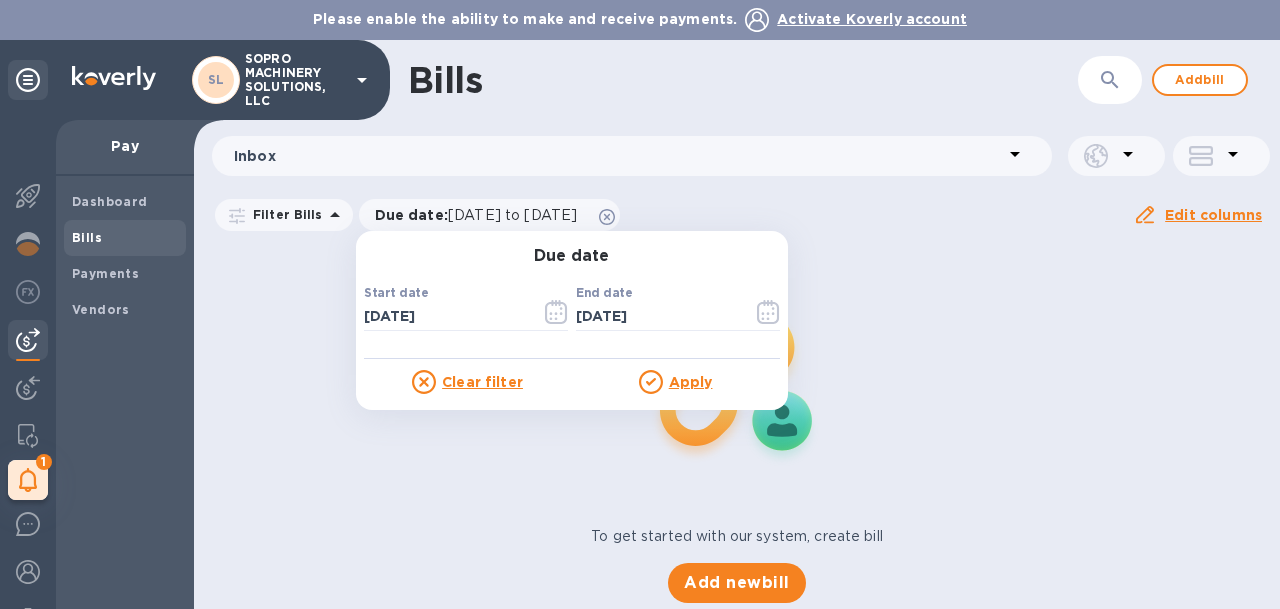 click on "Filter Bills" at bounding box center (284, 214) 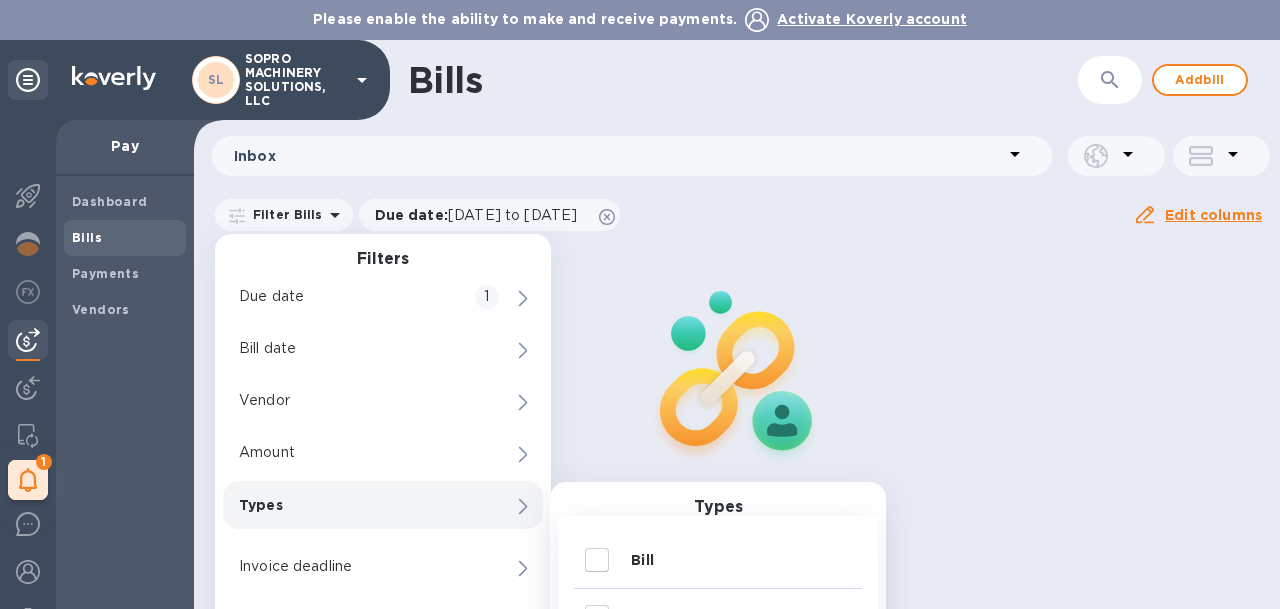 scroll, scrollTop: 34, scrollLeft: 0, axis: vertical 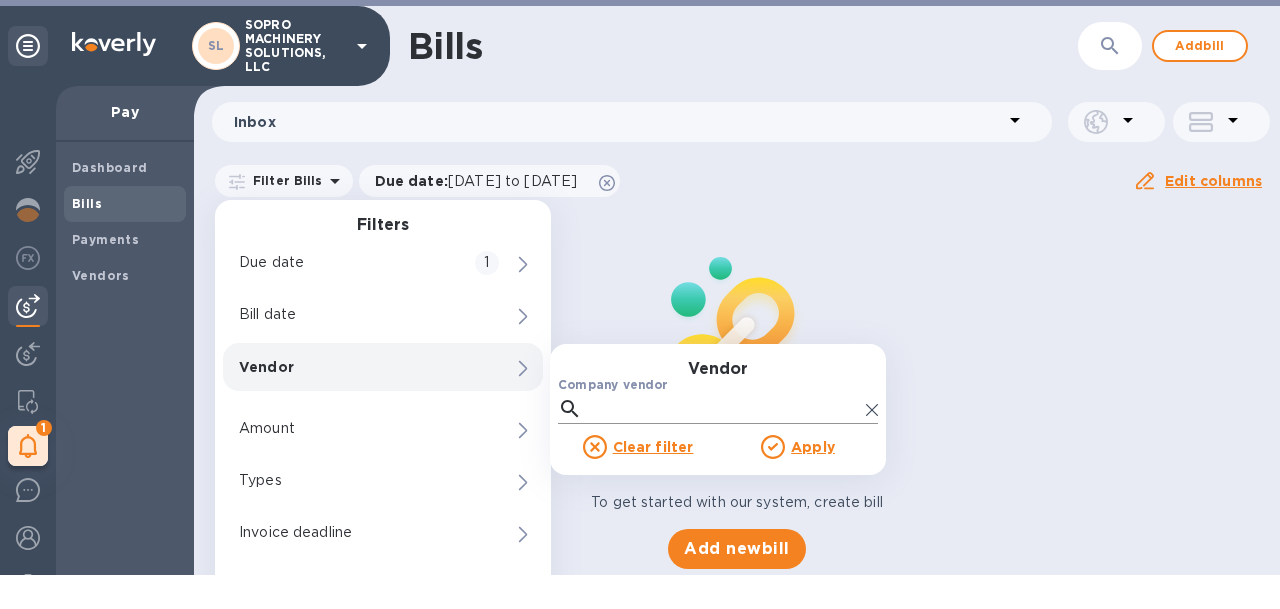 click on "Company vendor" at bounding box center [724, 409] 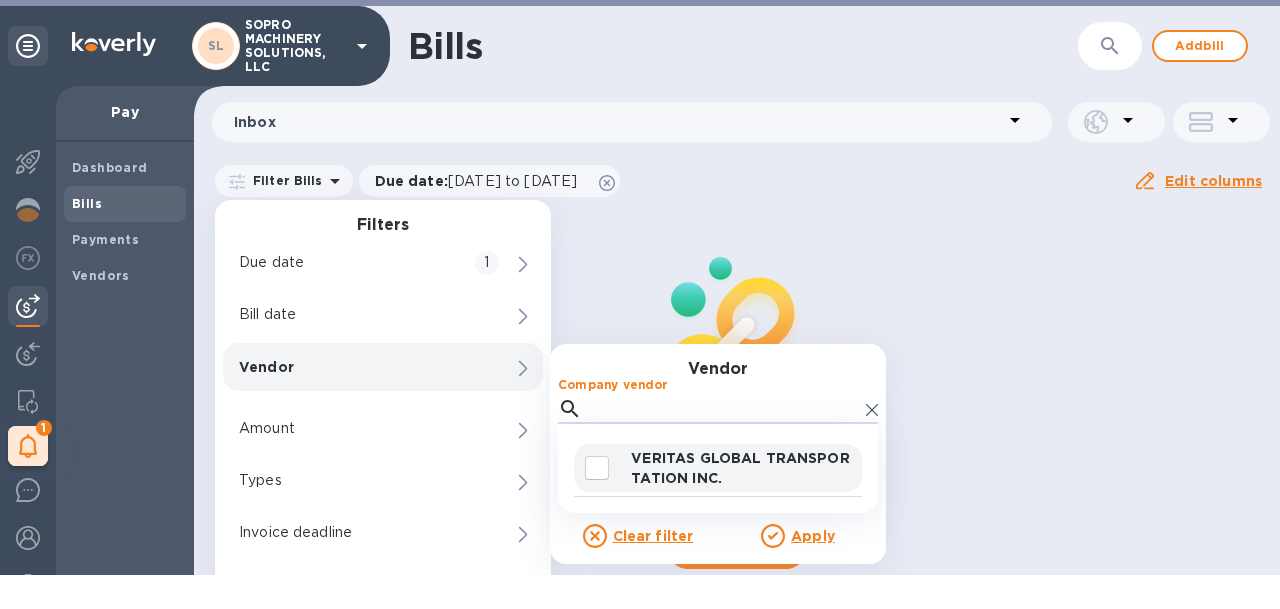 click at bounding box center (597, 468) 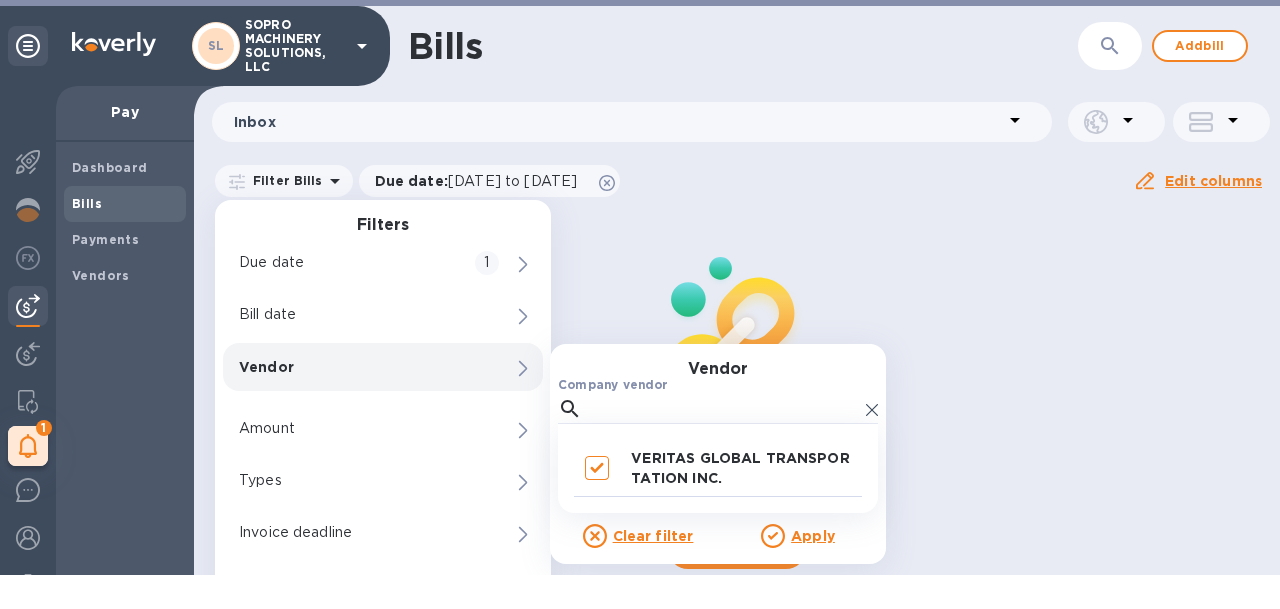 click on "Apply" at bounding box center [798, 536] 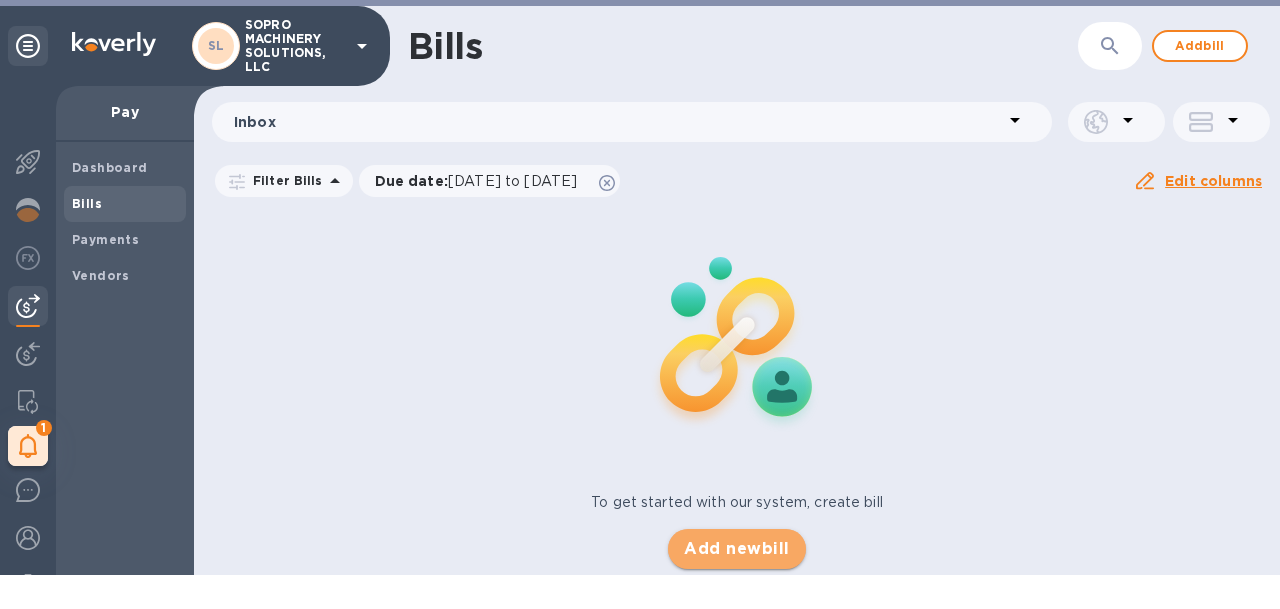click on "Add new   bill" at bounding box center [736, 549] 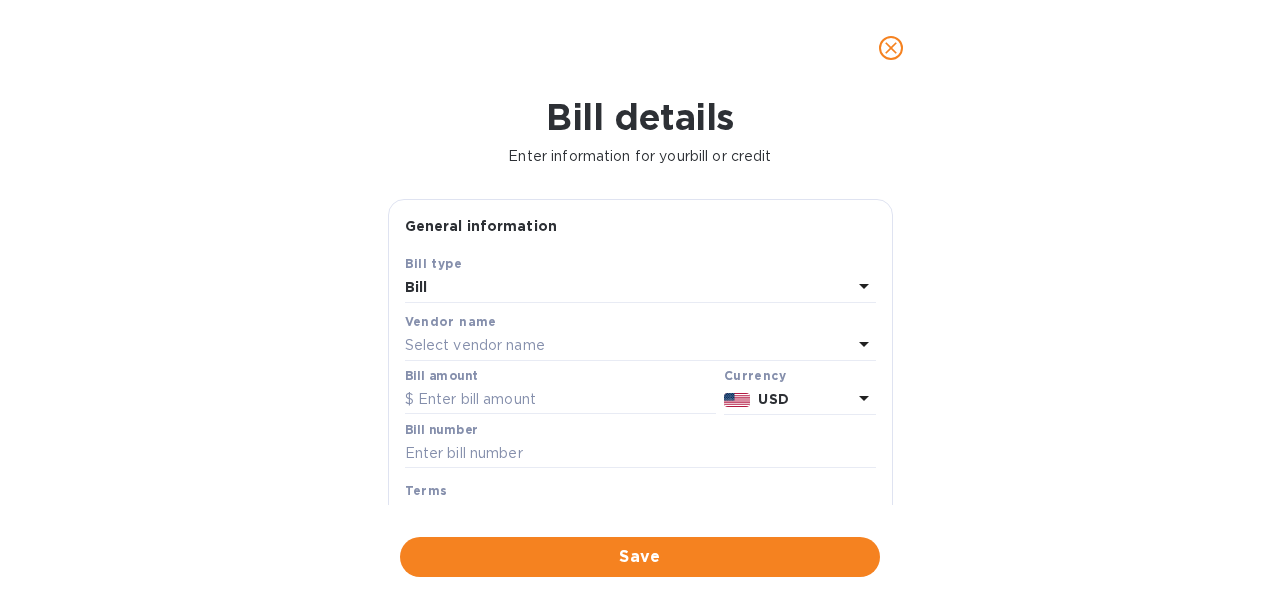 click 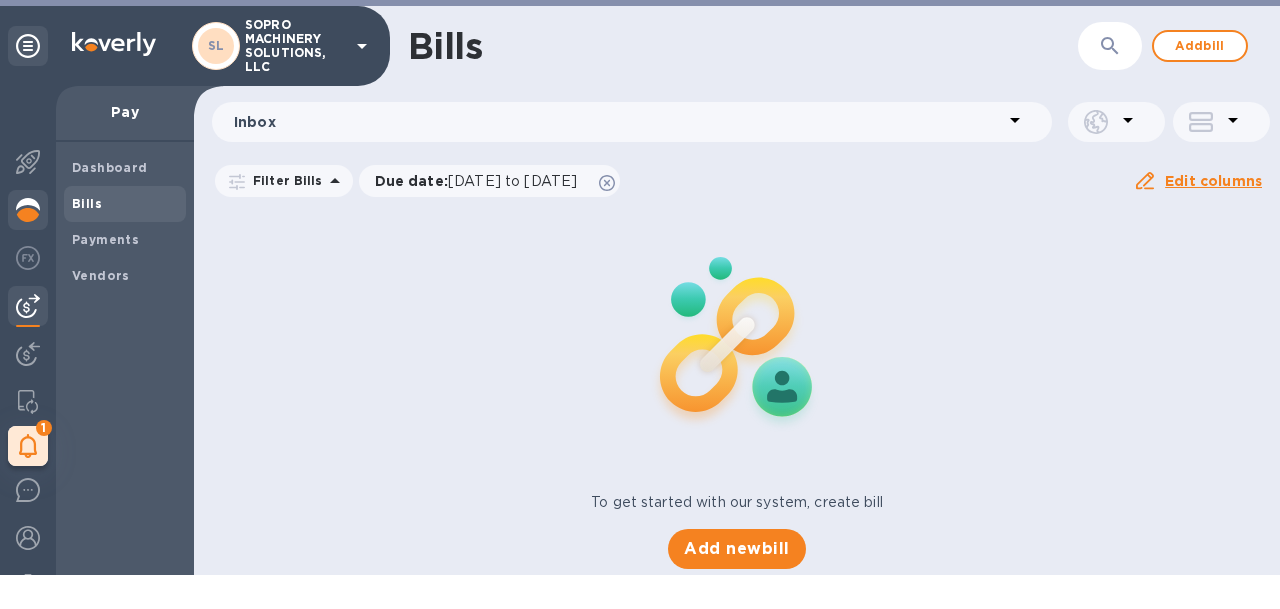 click at bounding box center (28, 210) 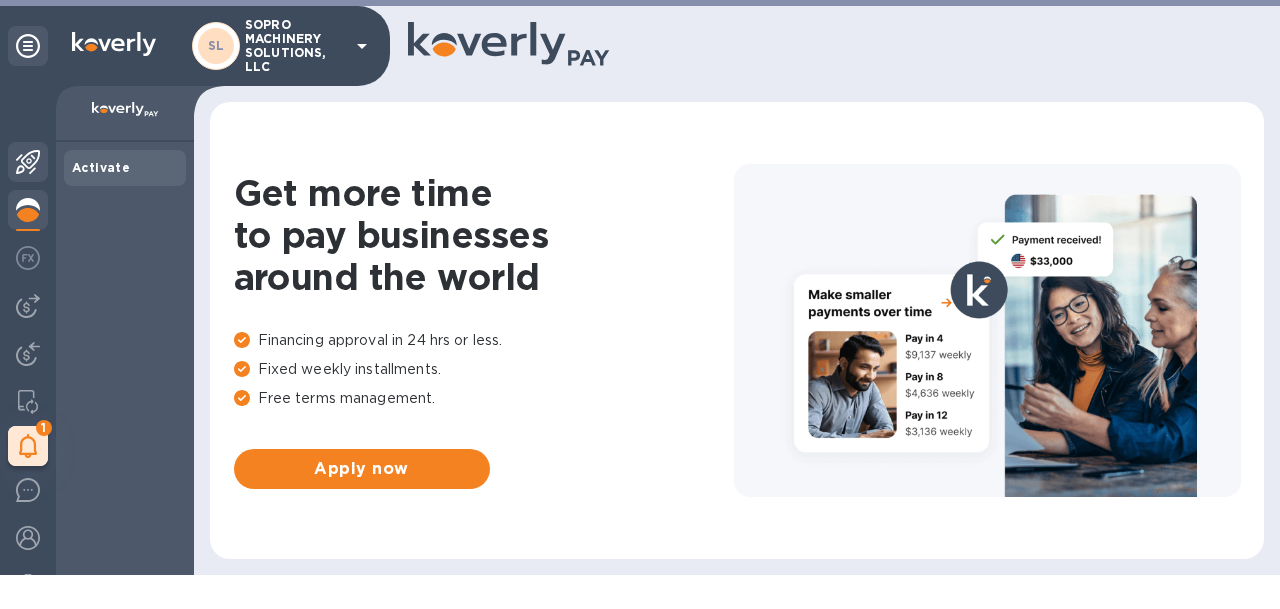 click at bounding box center [28, 162] 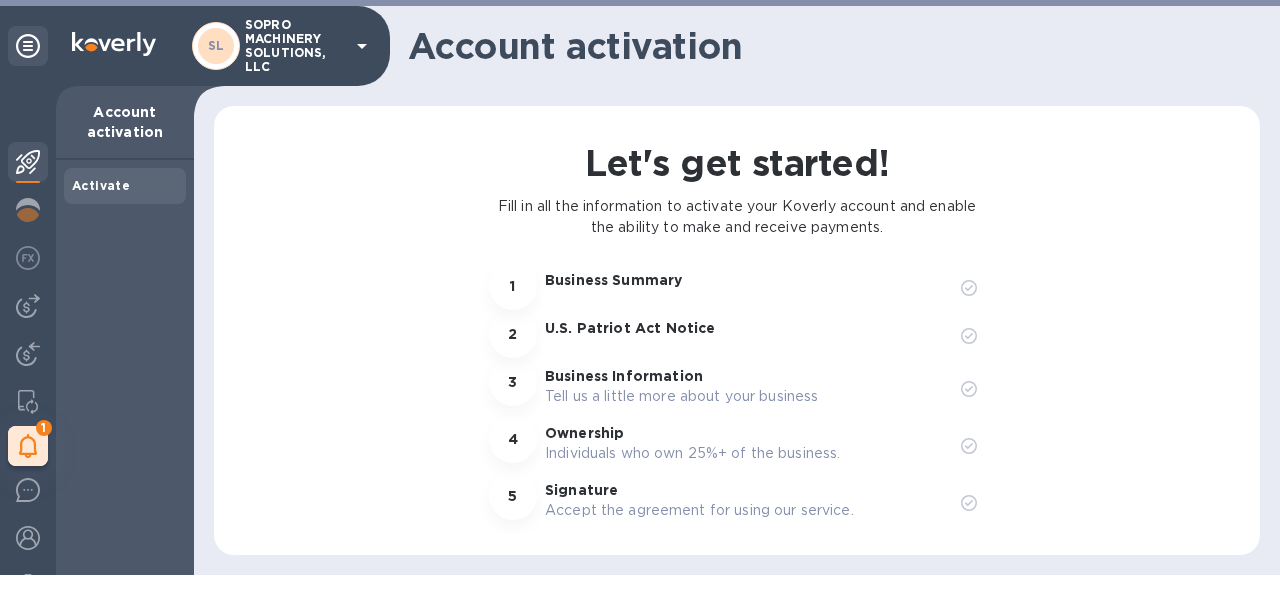 scroll, scrollTop: 54, scrollLeft: 0, axis: vertical 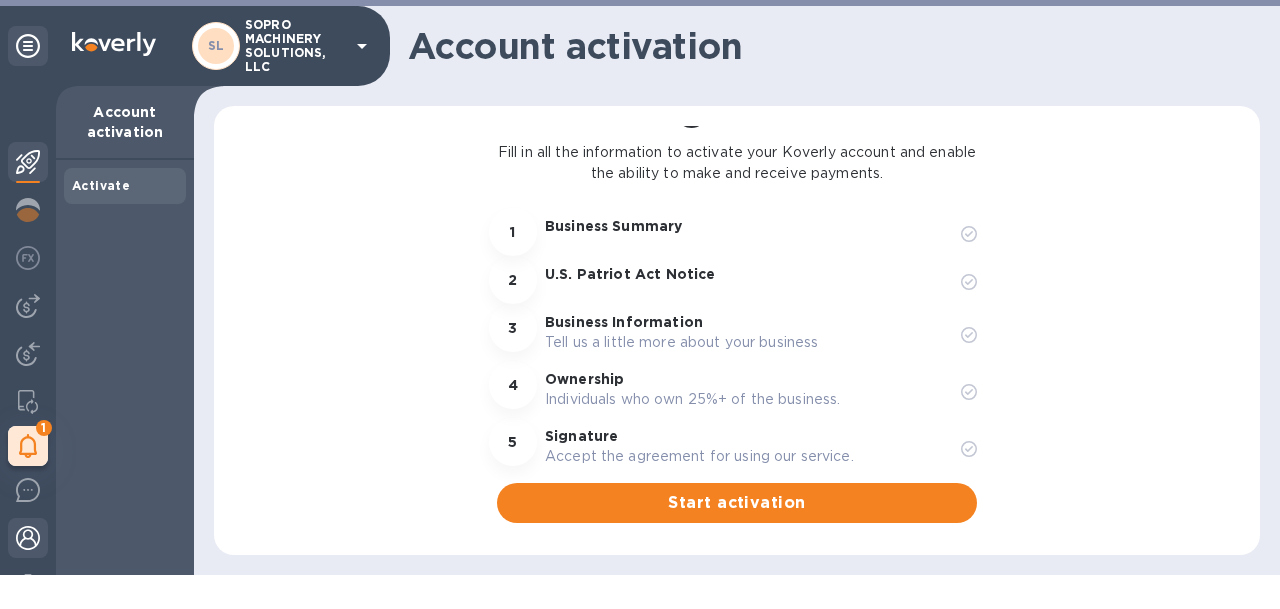 click at bounding box center (28, 540) 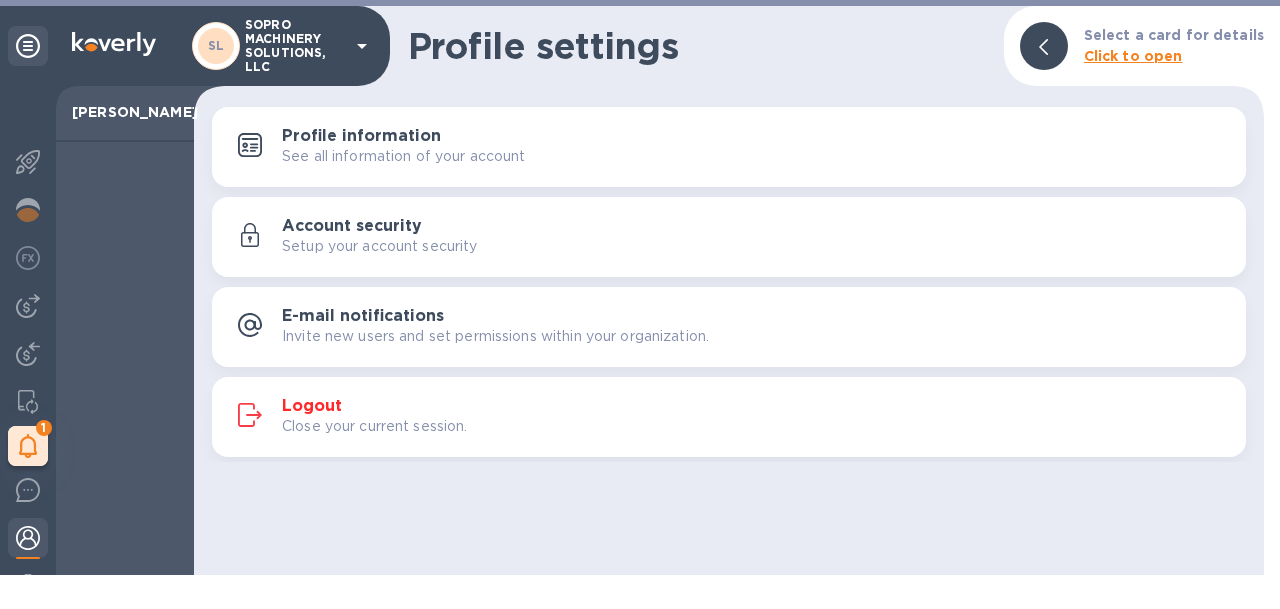 click on "See all information of your account" at bounding box center (404, 156) 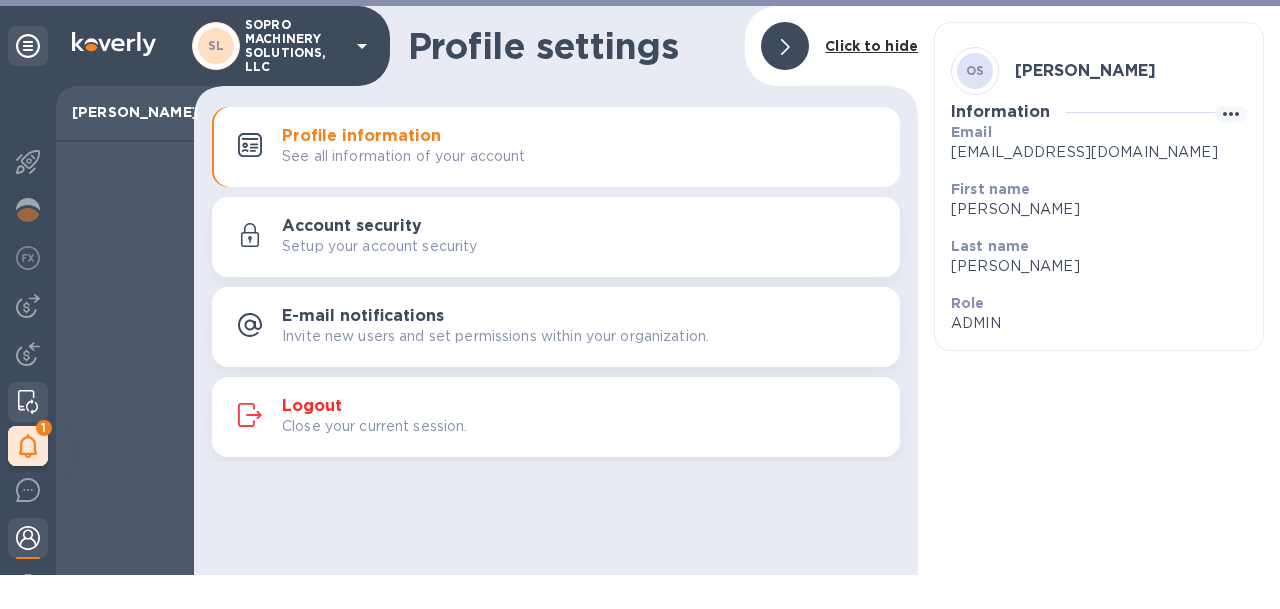 click at bounding box center [28, 402] 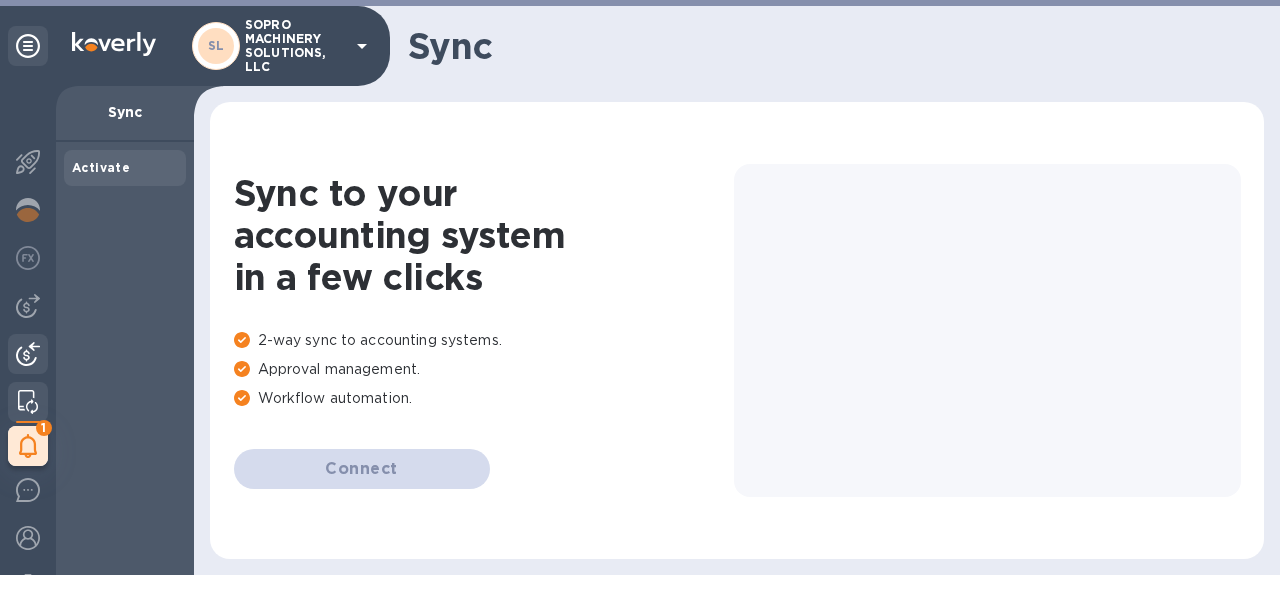 click at bounding box center [28, 354] 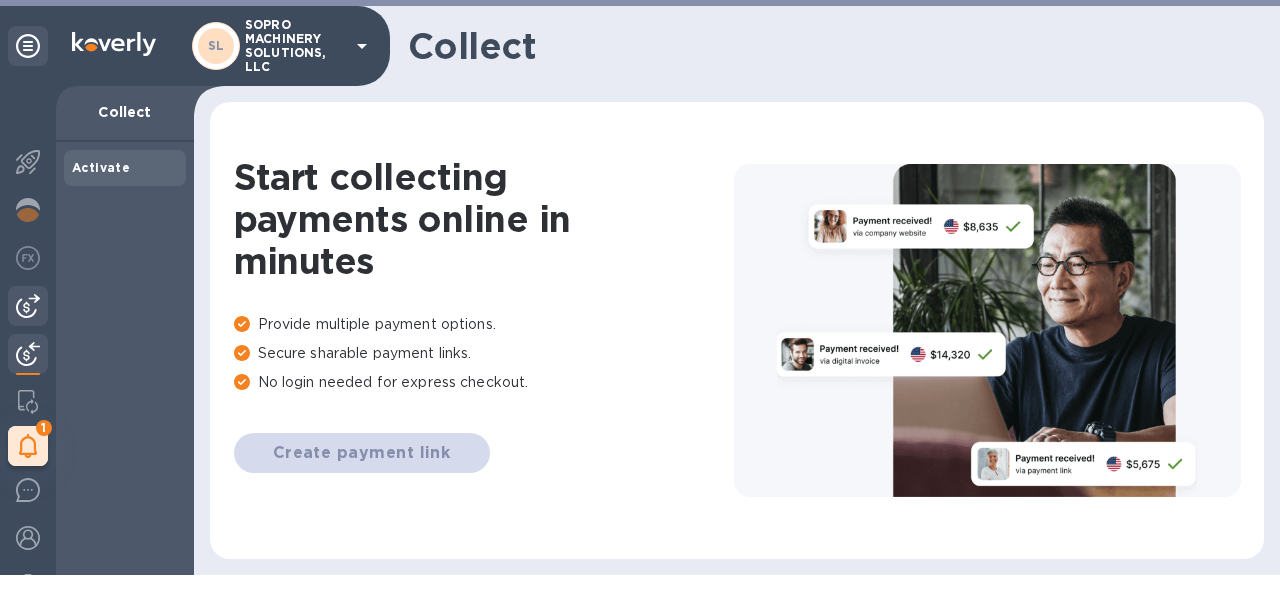 click at bounding box center [28, 306] 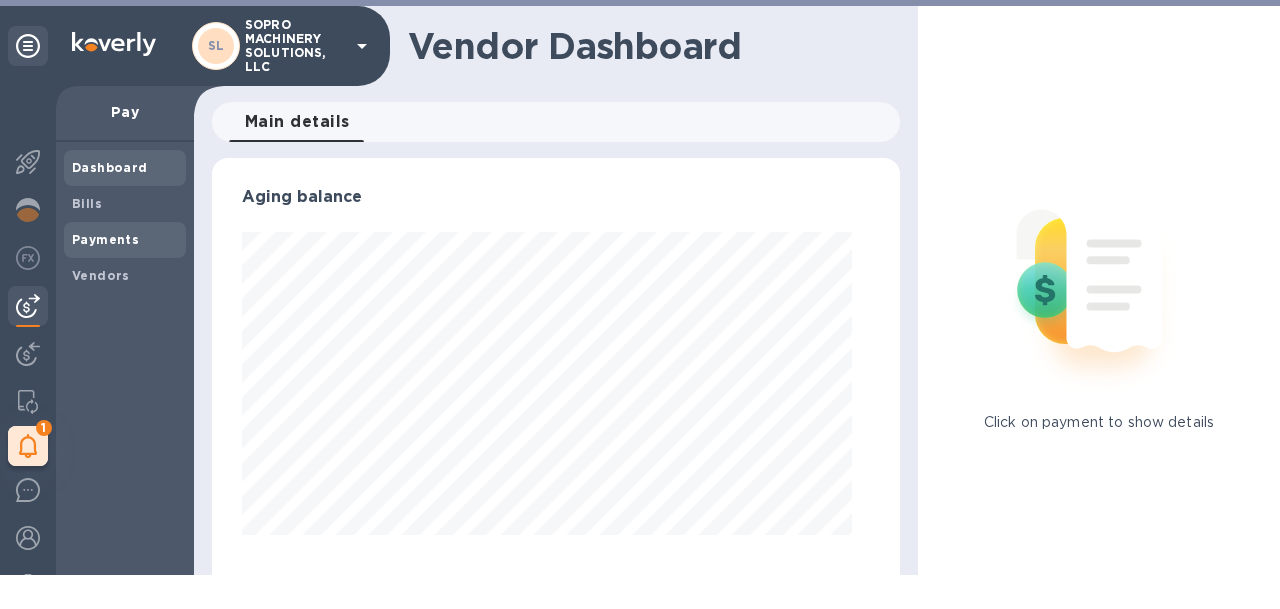 scroll, scrollTop: 999568, scrollLeft: 999330, axis: both 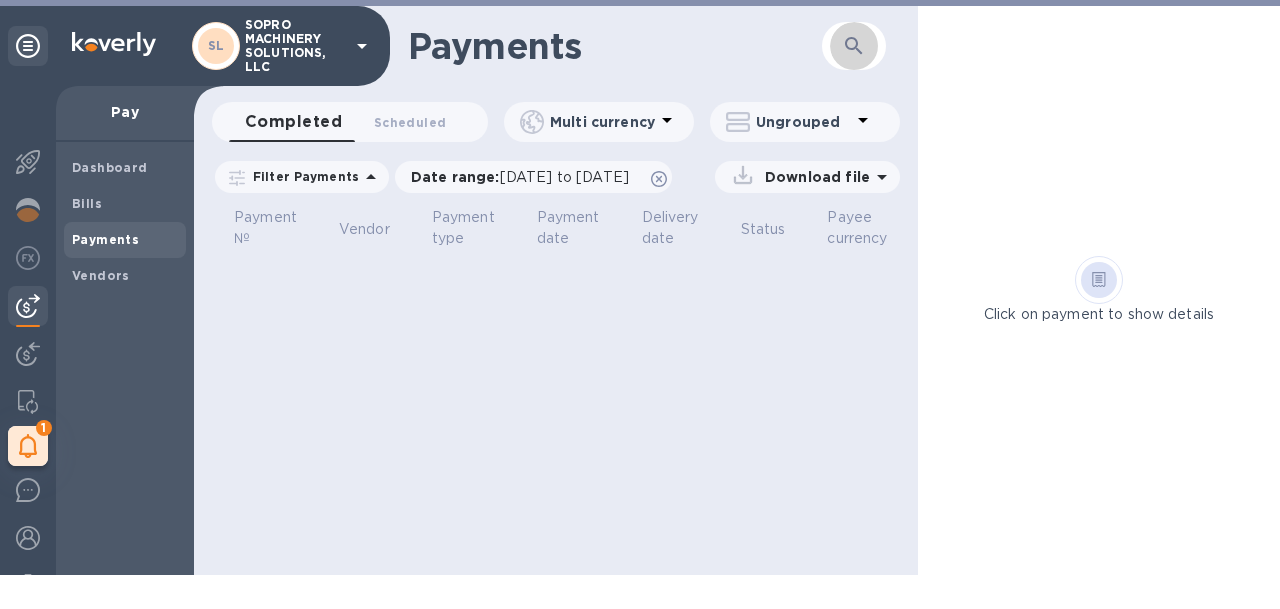 click 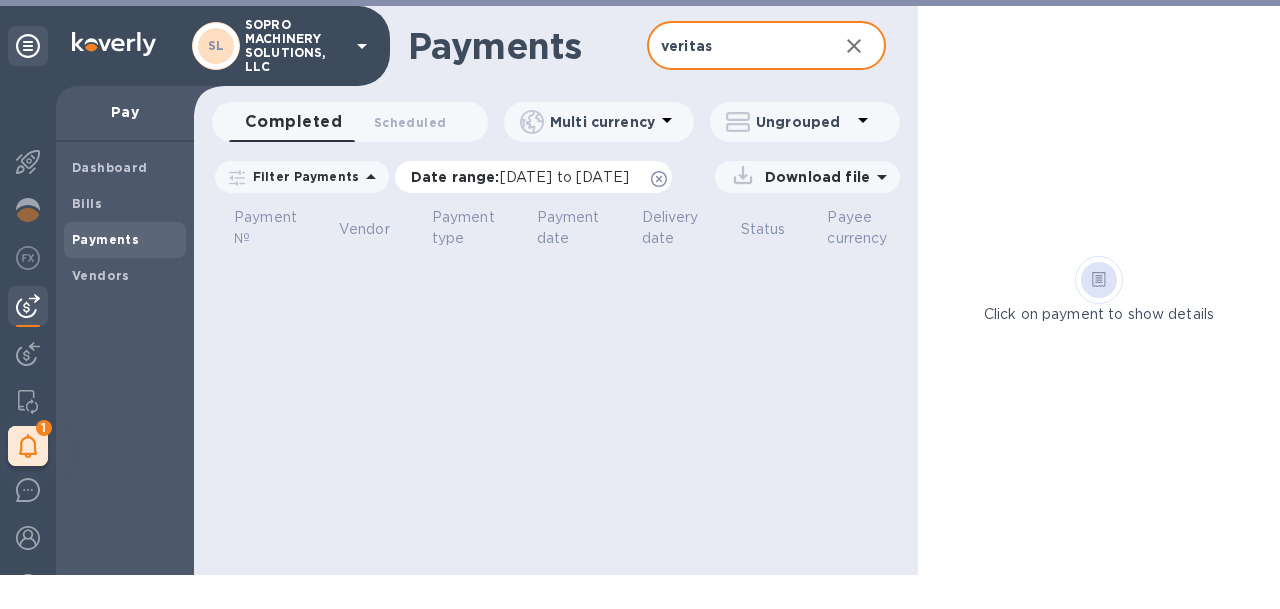 type on "veritas" 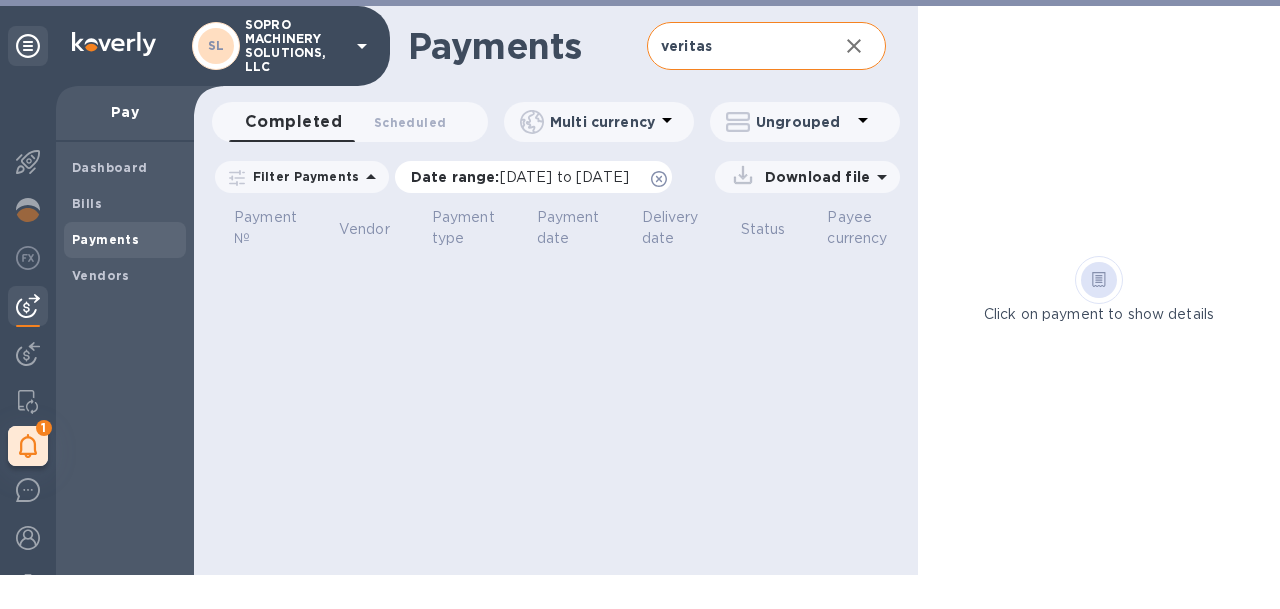click 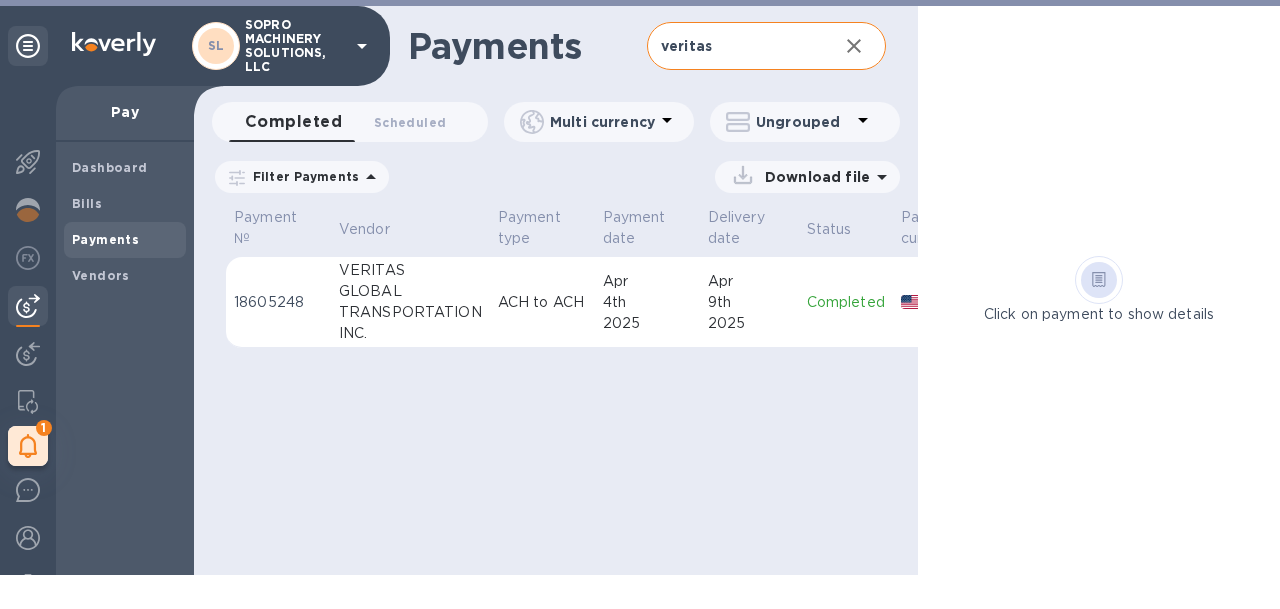 click on "4th" at bounding box center [647, 302] 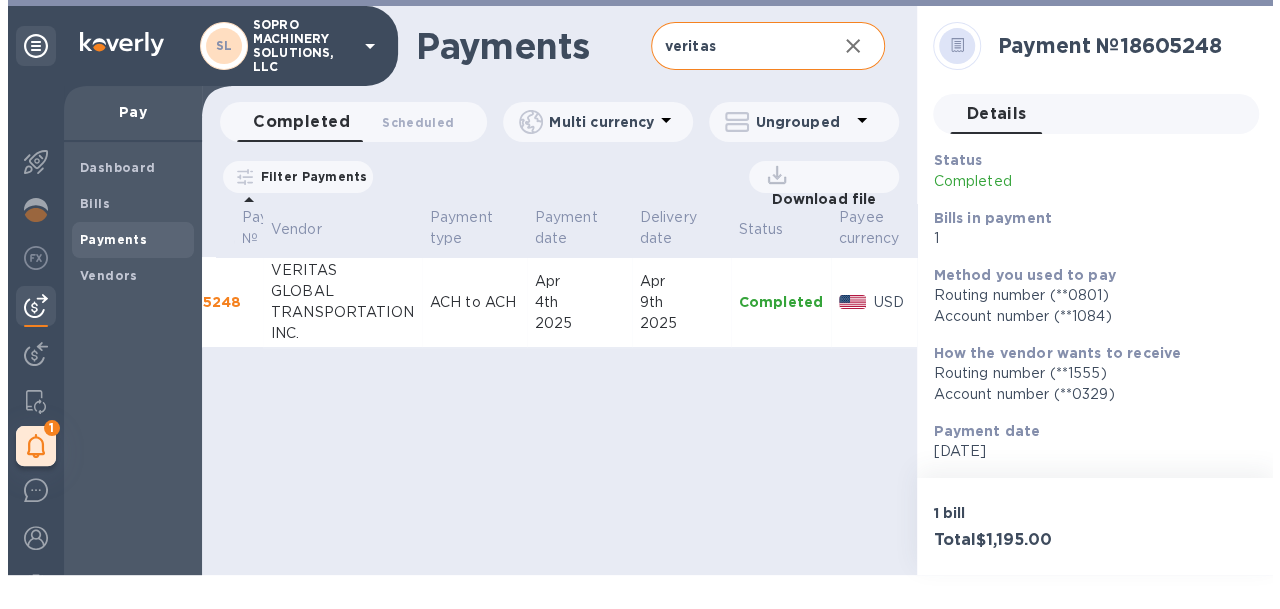 scroll, scrollTop: 0, scrollLeft: 0, axis: both 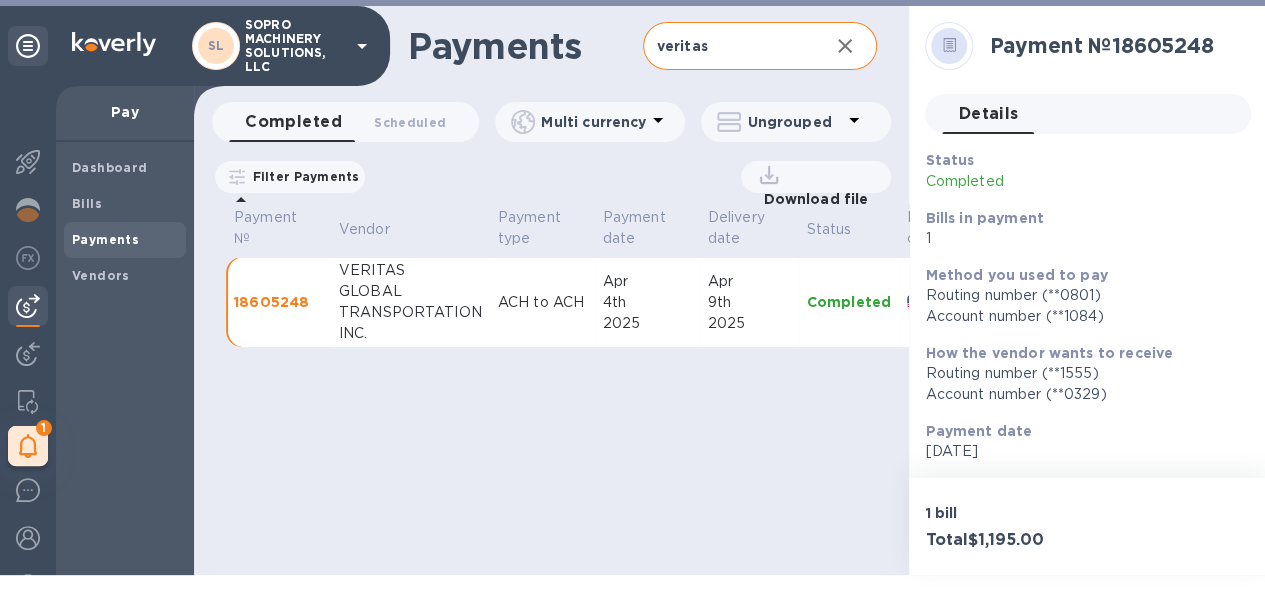 click on "18605248" at bounding box center [278, 302] 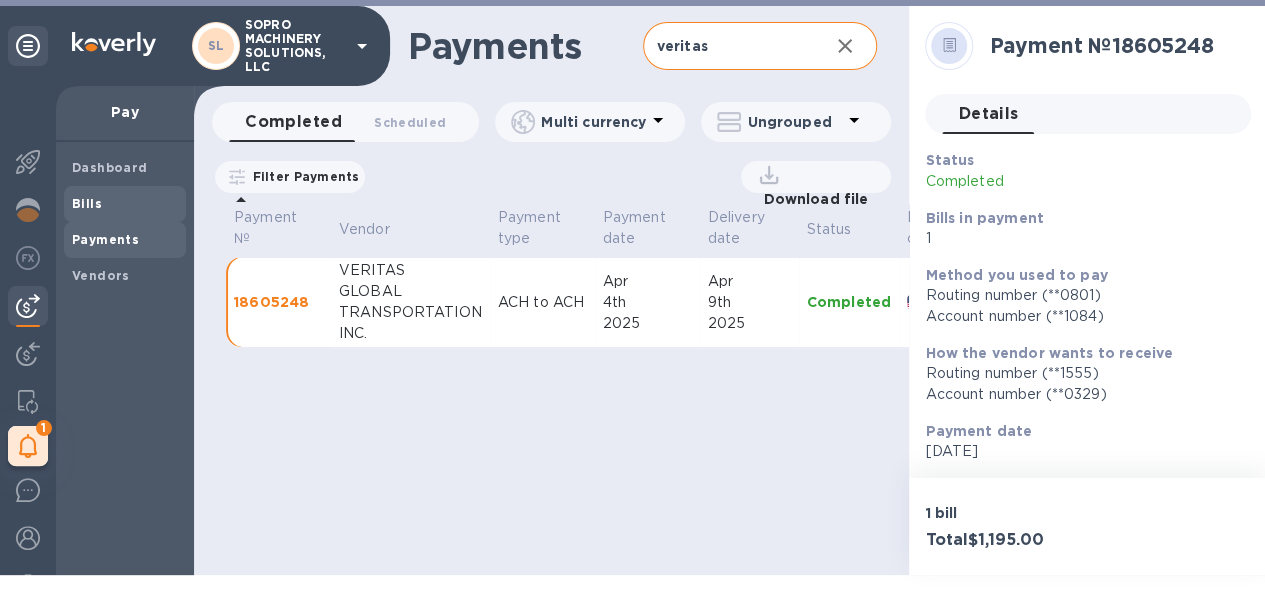 click on "Bills" at bounding box center (125, 204) 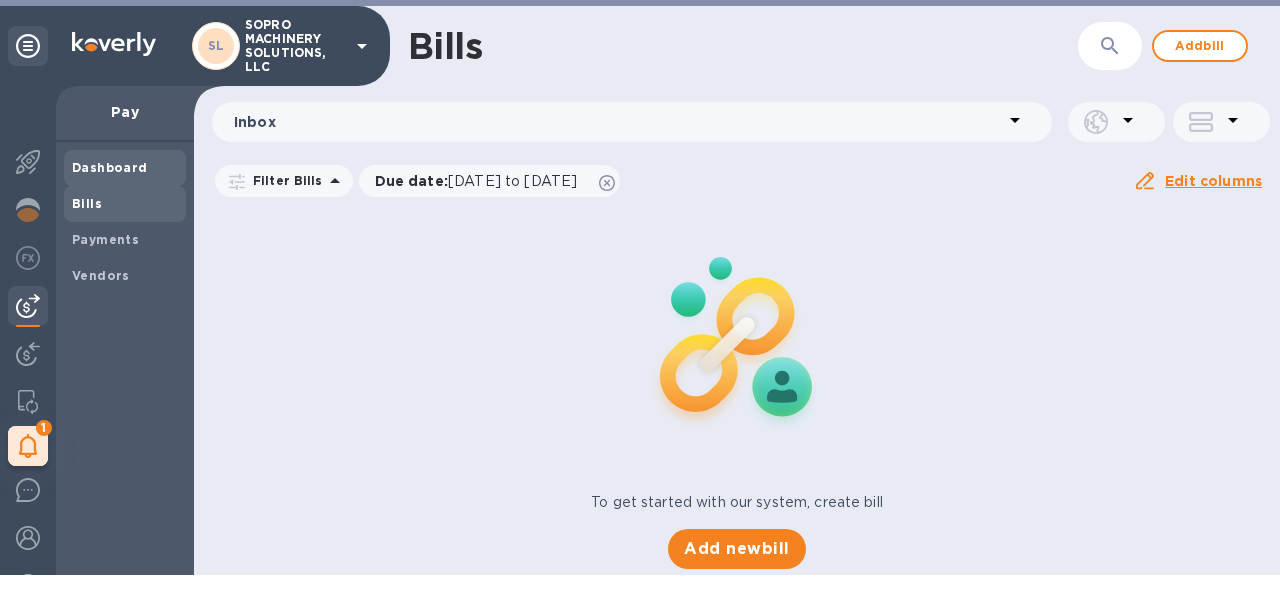 click on "Dashboard" at bounding box center [125, 168] 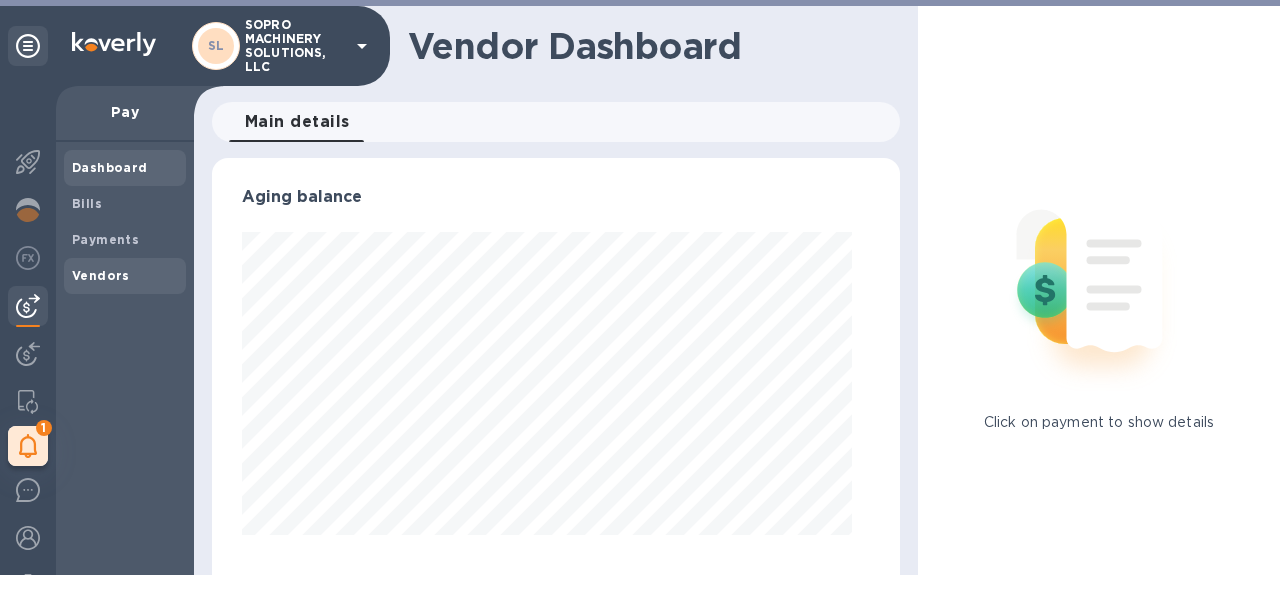 scroll, scrollTop: 999568, scrollLeft: 999330, axis: both 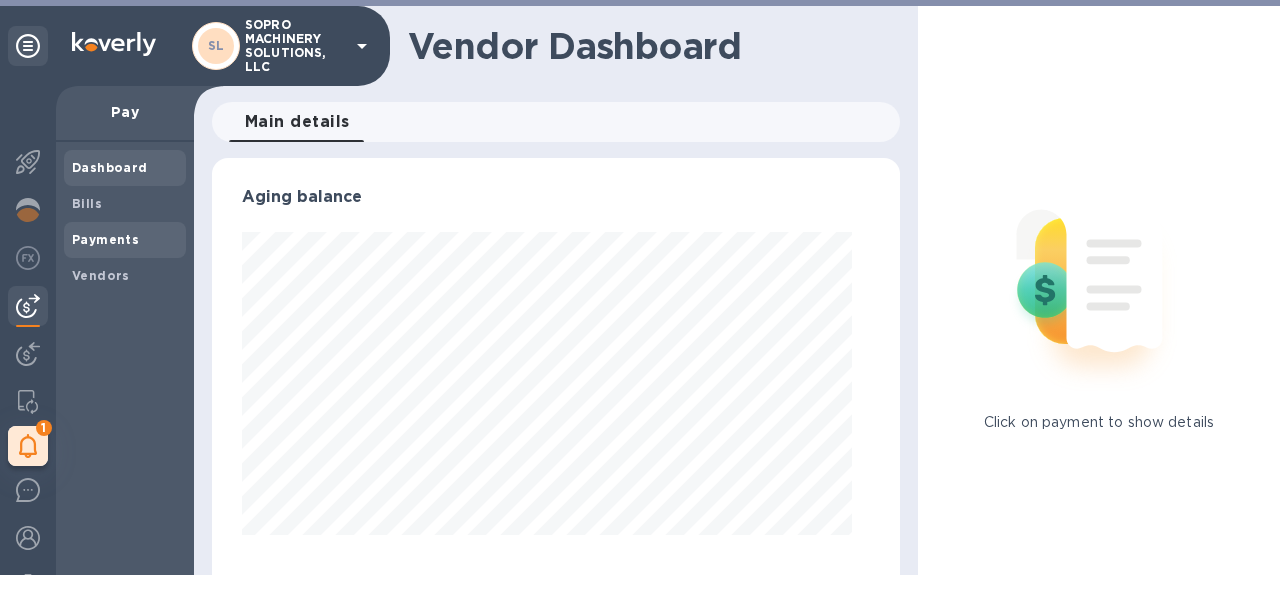 click on "Payments" at bounding box center [105, 239] 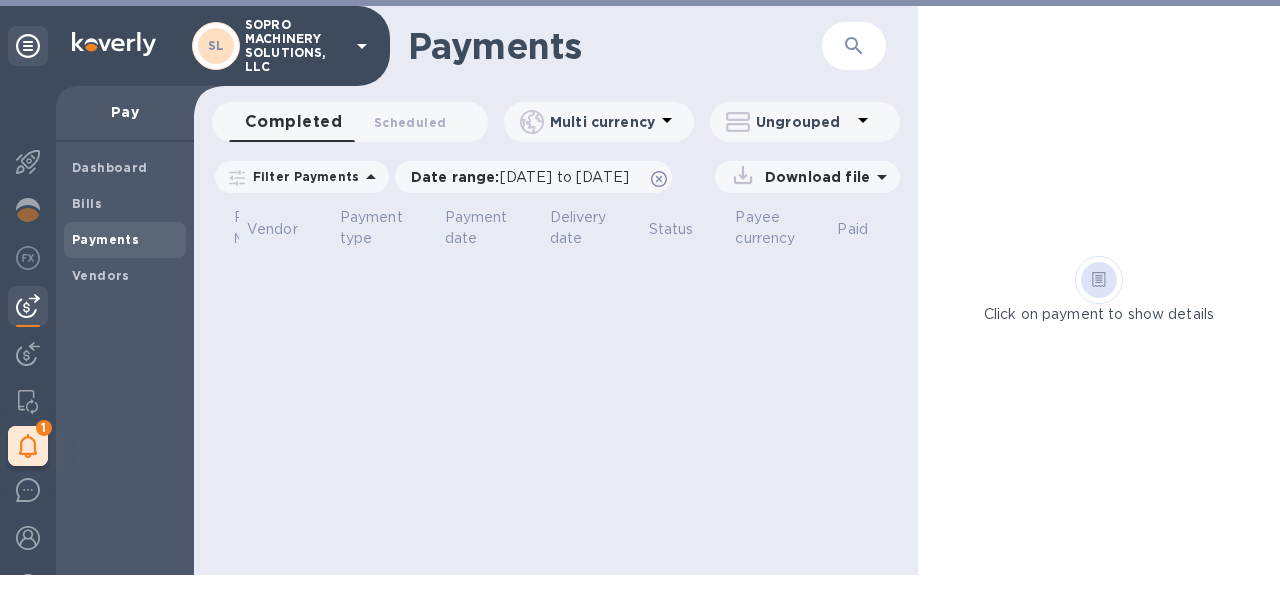 scroll, scrollTop: 0, scrollLeft: 0, axis: both 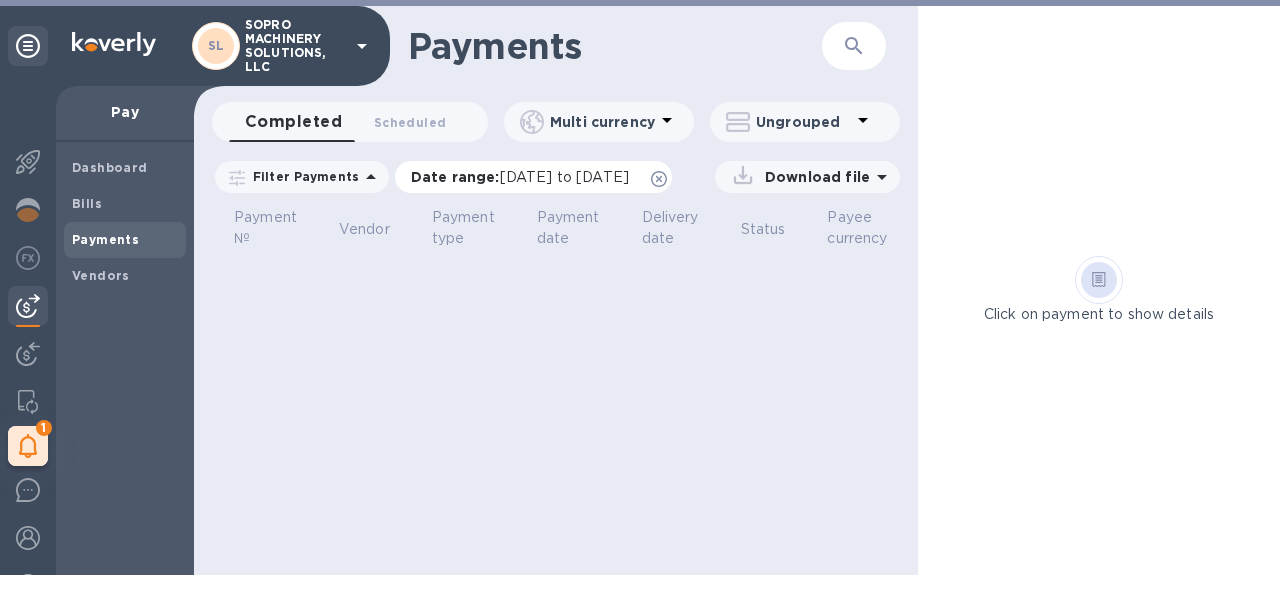click 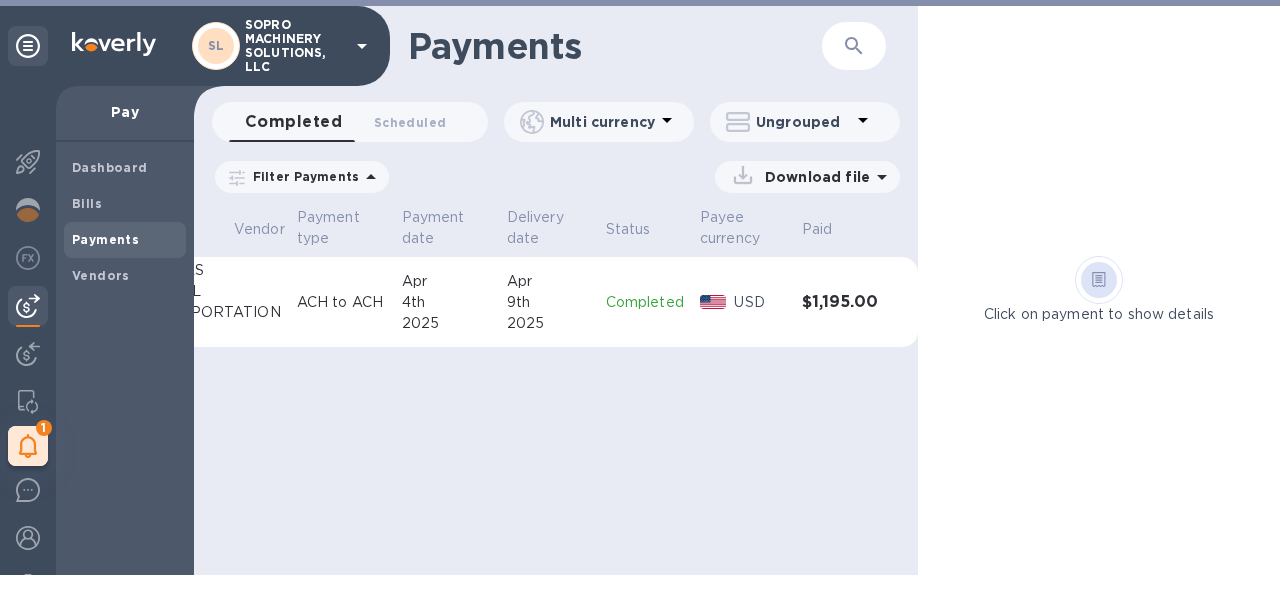 scroll, scrollTop: 0, scrollLeft: 0, axis: both 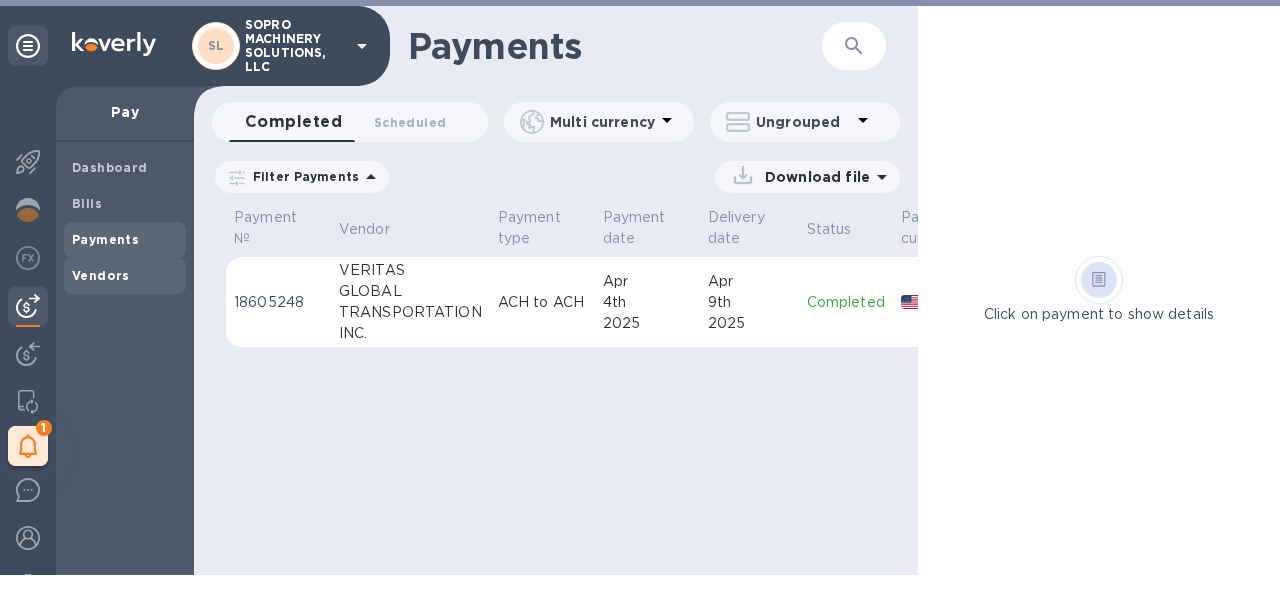 click on "Vendors" at bounding box center (101, 275) 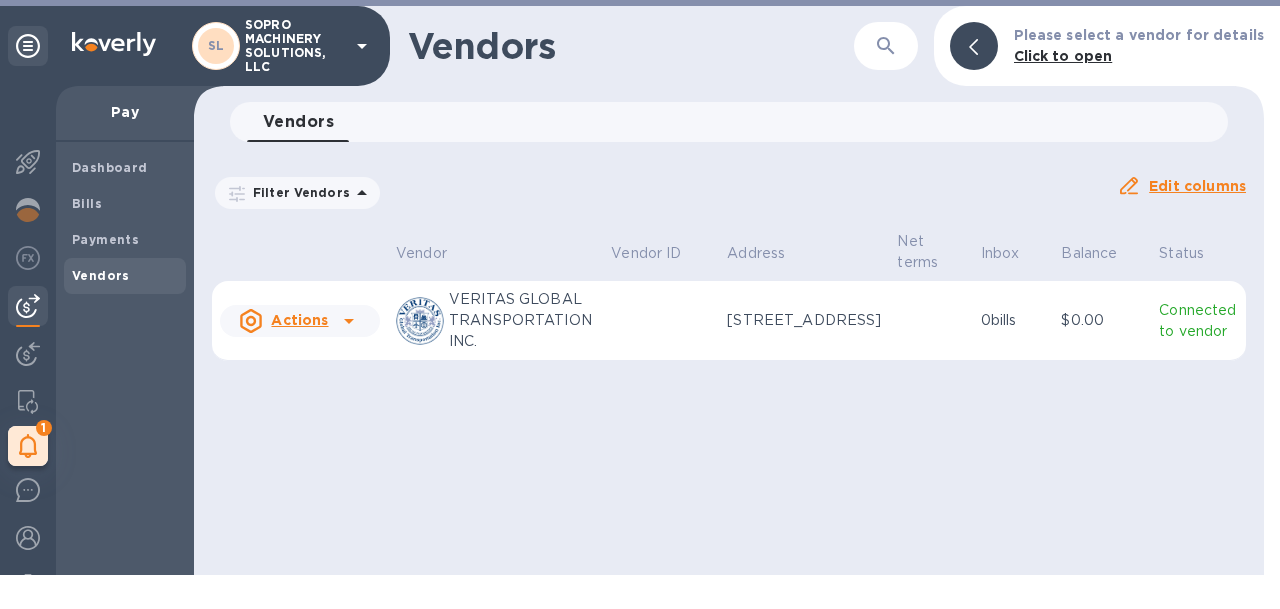 click on "Actions" at bounding box center [299, 320] 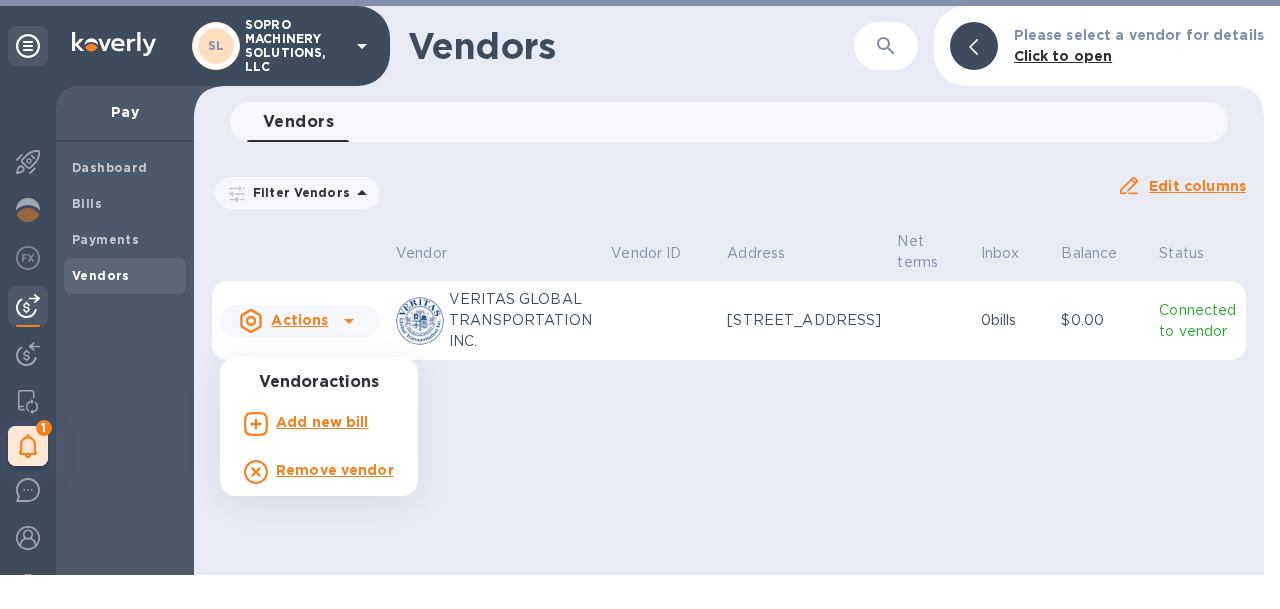 click at bounding box center (640, 304) 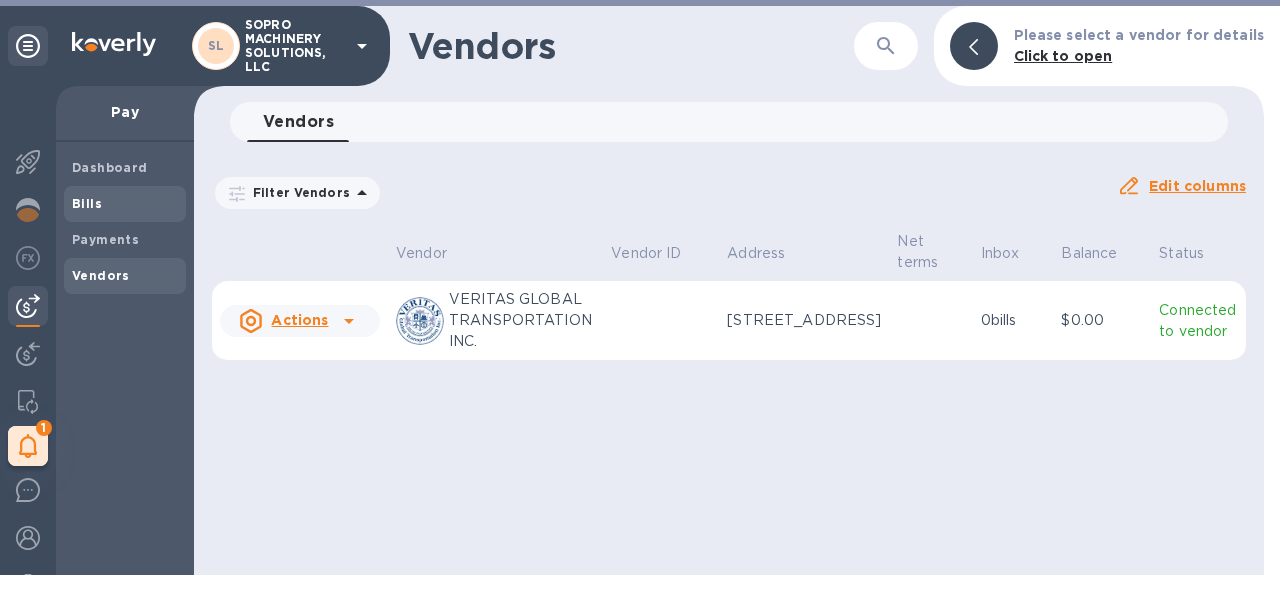 click on "Bills" at bounding box center [125, 204] 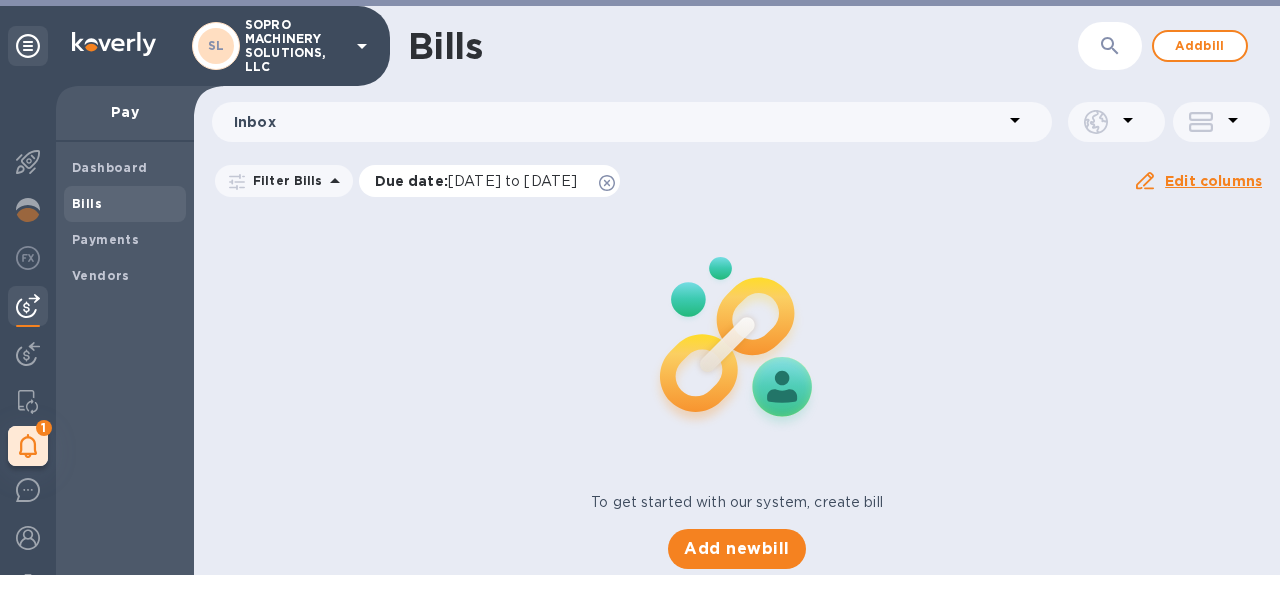 click 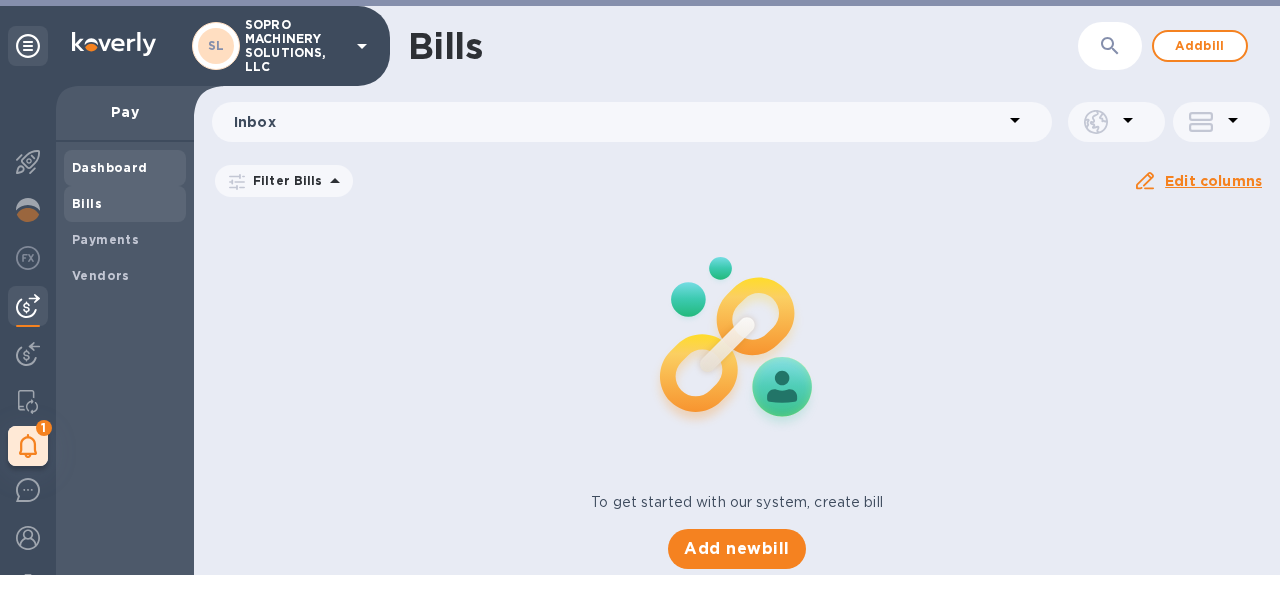 click on "Dashboard" at bounding box center [110, 168] 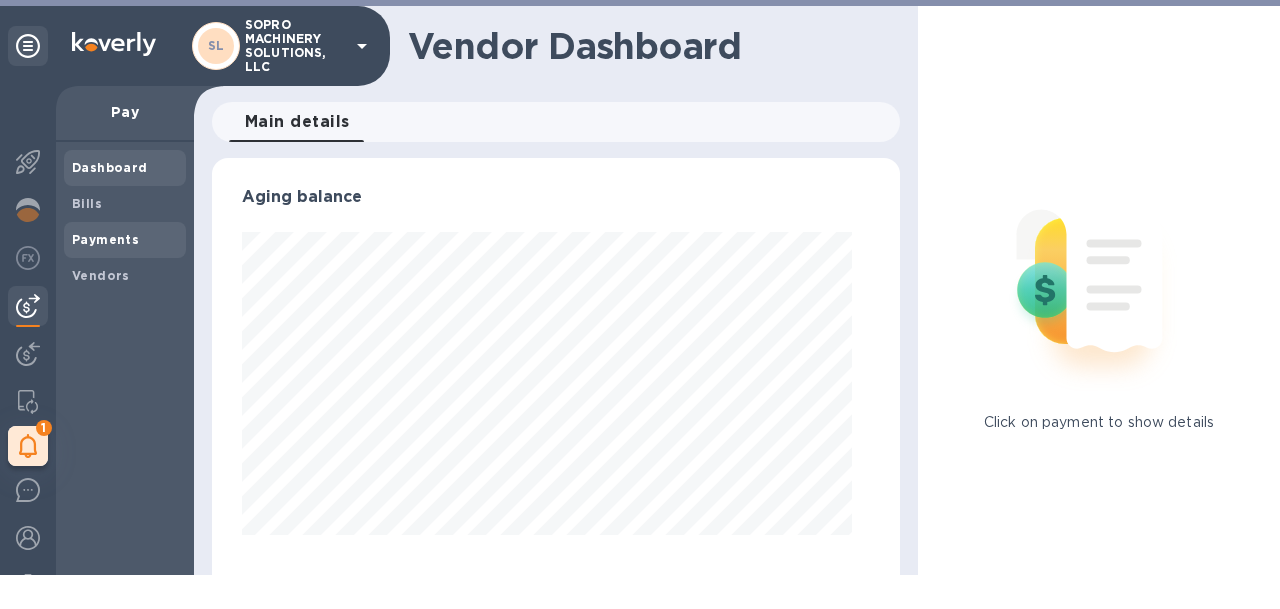 scroll, scrollTop: 999568, scrollLeft: 999330, axis: both 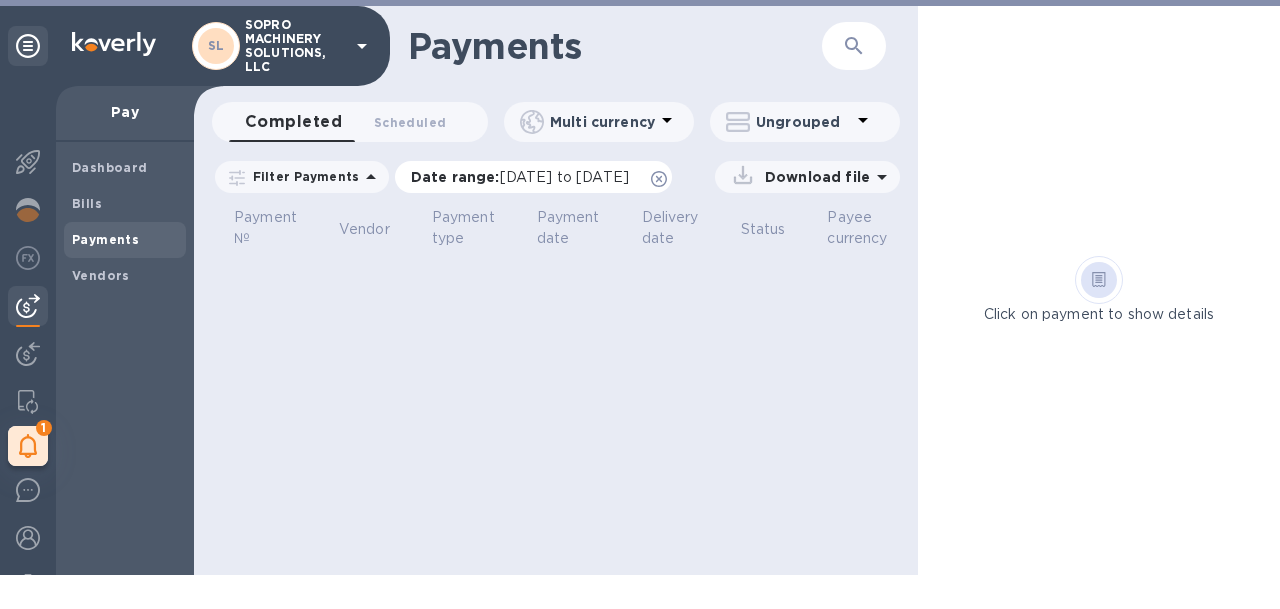 click 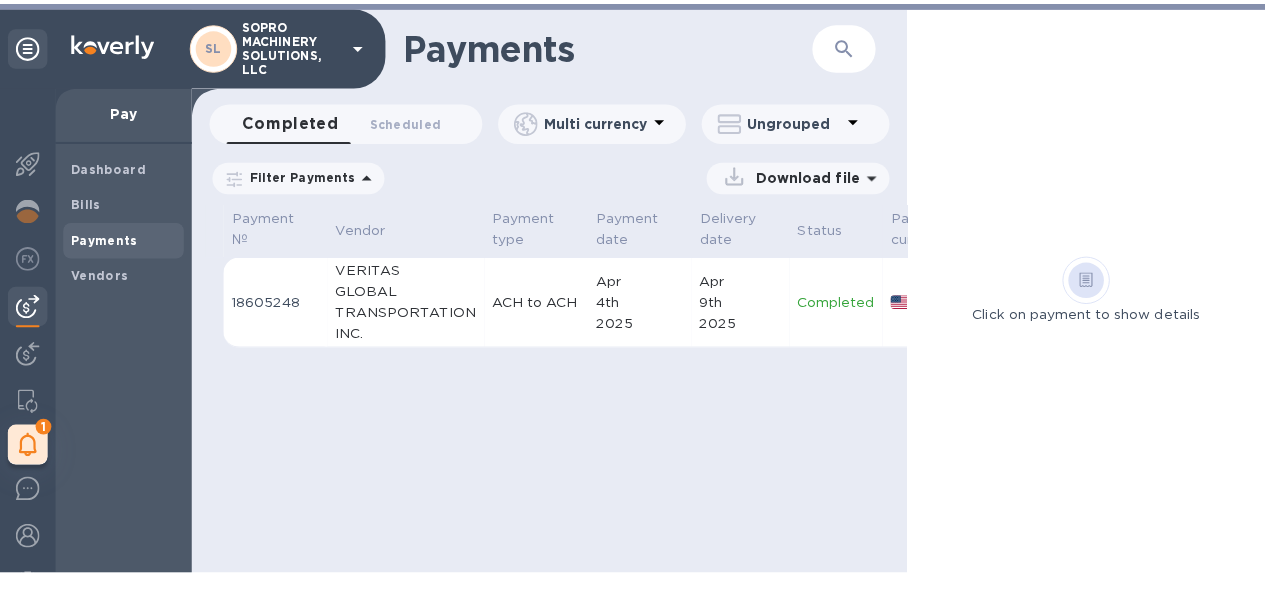 scroll, scrollTop: 0, scrollLeft: 204, axis: horizontal 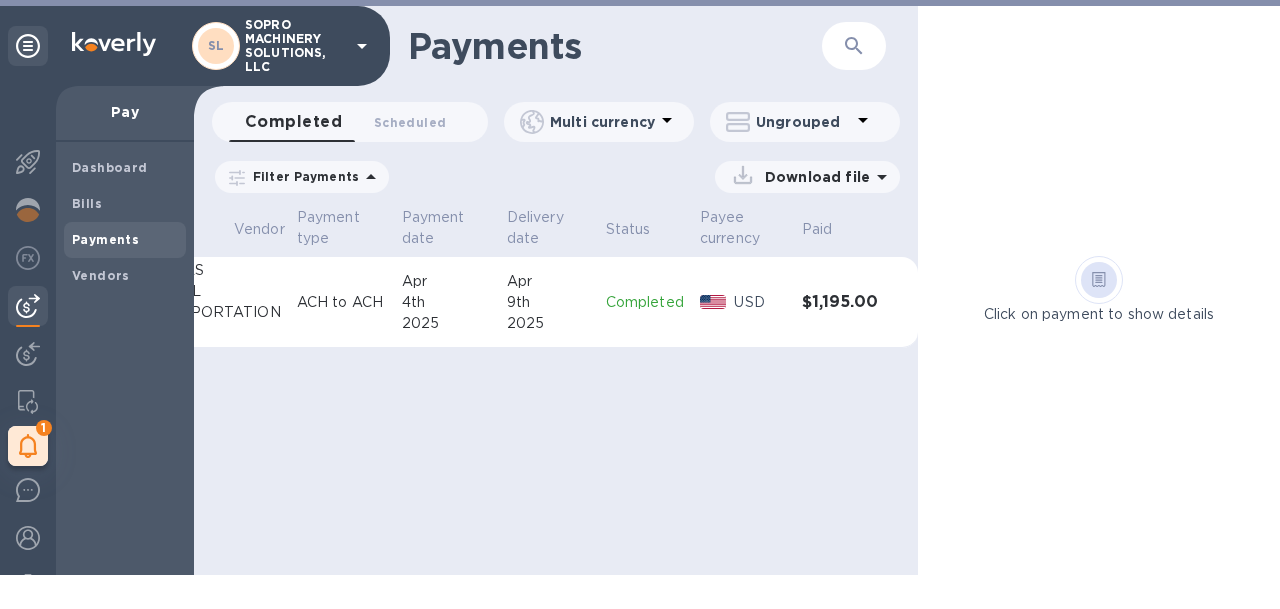 click on "ACH to ACH" at bounding box center (341, 302) 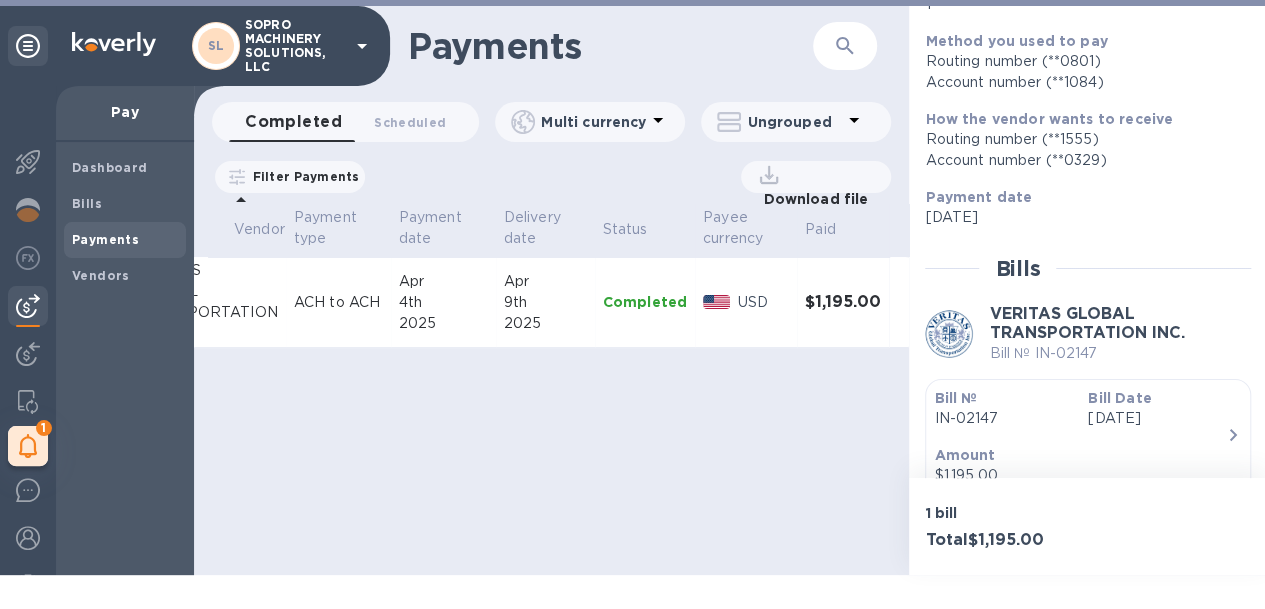 scroll, scrollTop: 291, scrollLeft: 0, axis: vertical 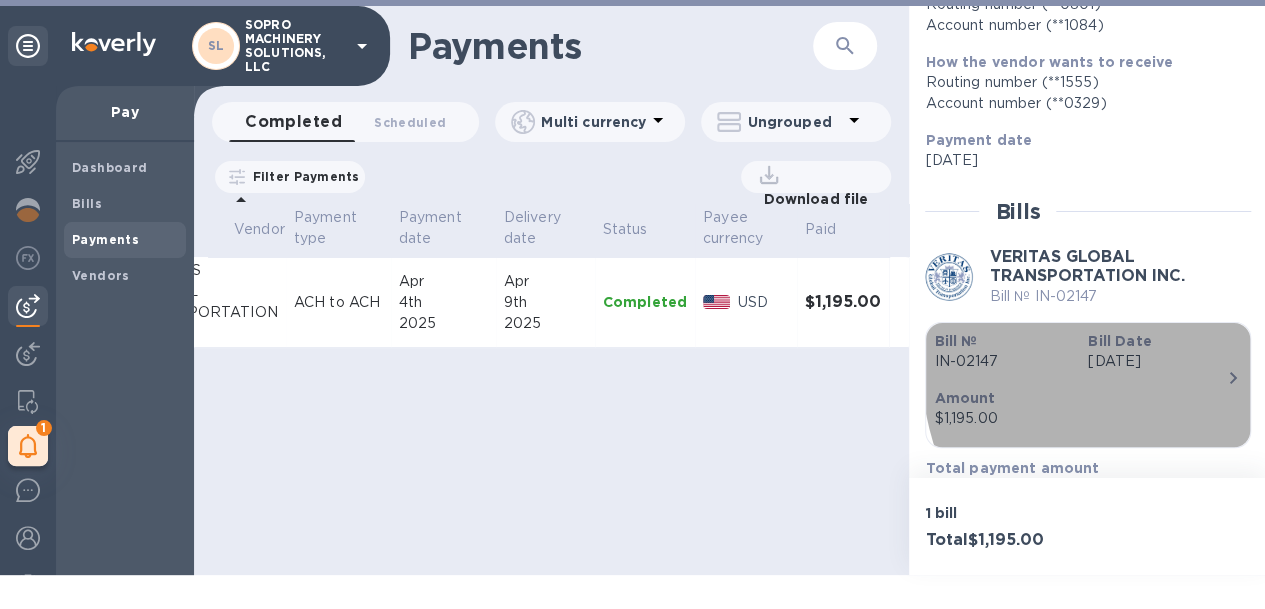 click on "$1,195.00" at bounding box center [1080, 418] 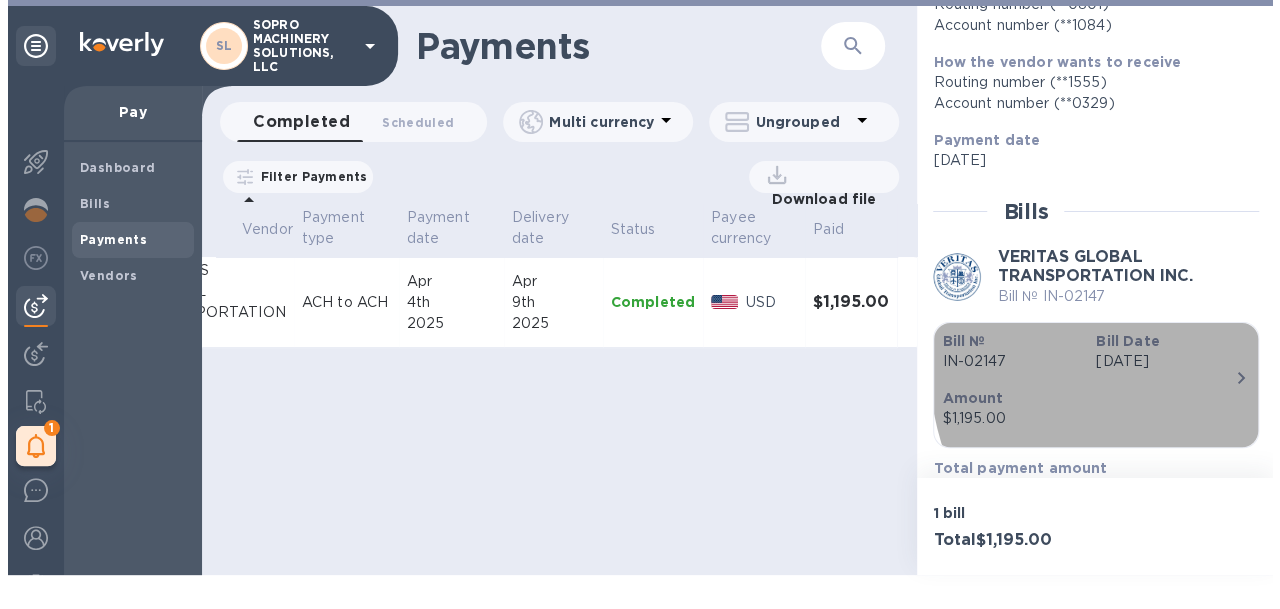 scroll, scrollTop: 0, scrollLeft: 0, axis: both 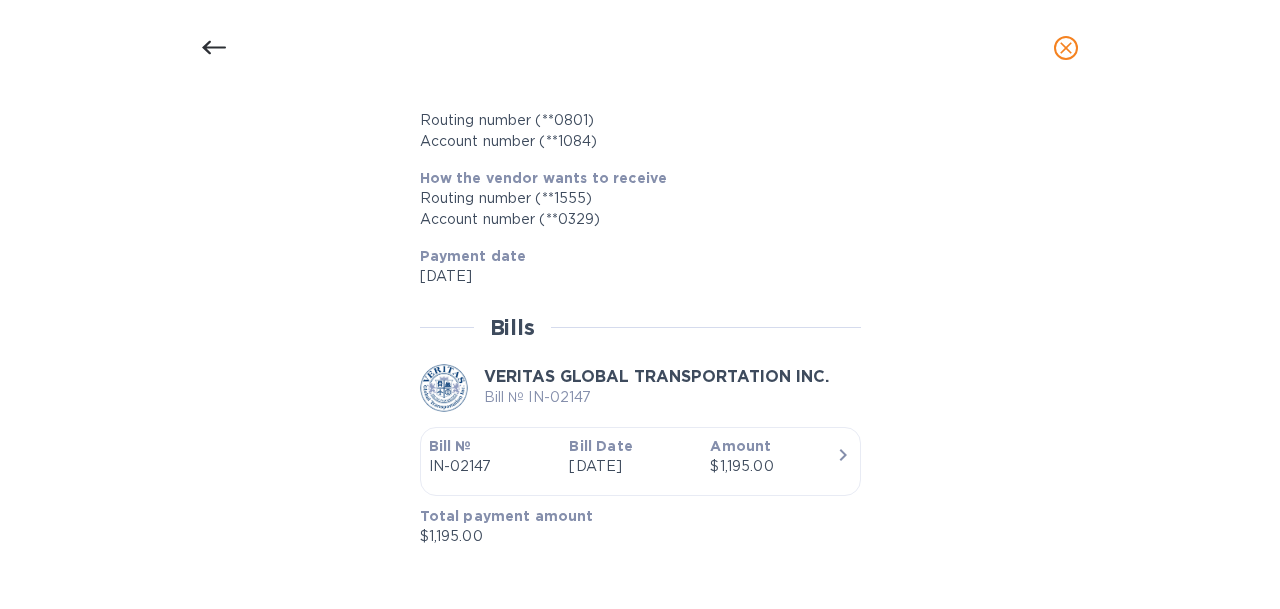 click on "Bill  details VERITAS GLOBAL TRANSPORTATION INC. Bill  №  IN-02147 Completed Details 0 Timeline 0 Type Bill Balance $0.00 Total amount $1,195.00 Bill Date [DATE] Due date [DATE] Payment № 18605248 Payment amount $1,195.00 Payment №  18605248 Completed Bills in payment 1 Method you used to pay Routing number (**0801)  Account number (**1084) How the vendor wants to receive Routing number (**1555)  Account number (**0329) Payment date [DATE] Bills VERITAS GLOBAL TRANSPORTATION INC. Bill № IN-02147 Bill № IN-02147 Bill Date [DATE] Amount $1,195.00 Total payment amount $1,195.00" at bounding box center (640, 352) 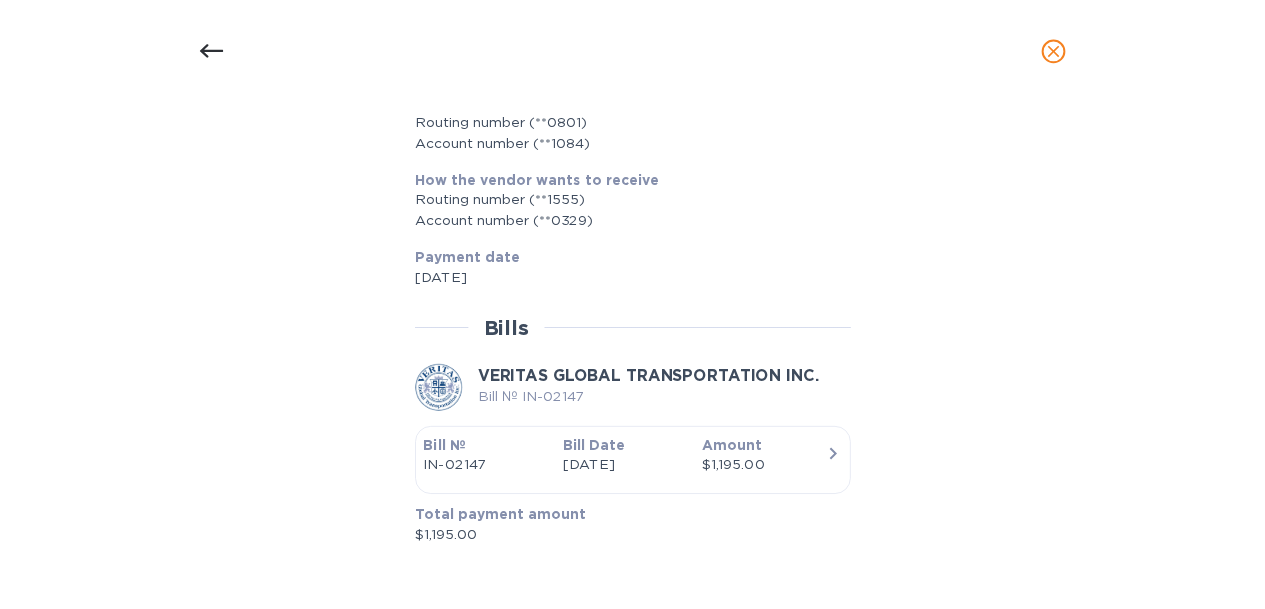 scroll, scrollTop: 805, scrollLeft: 0, axis: vertical 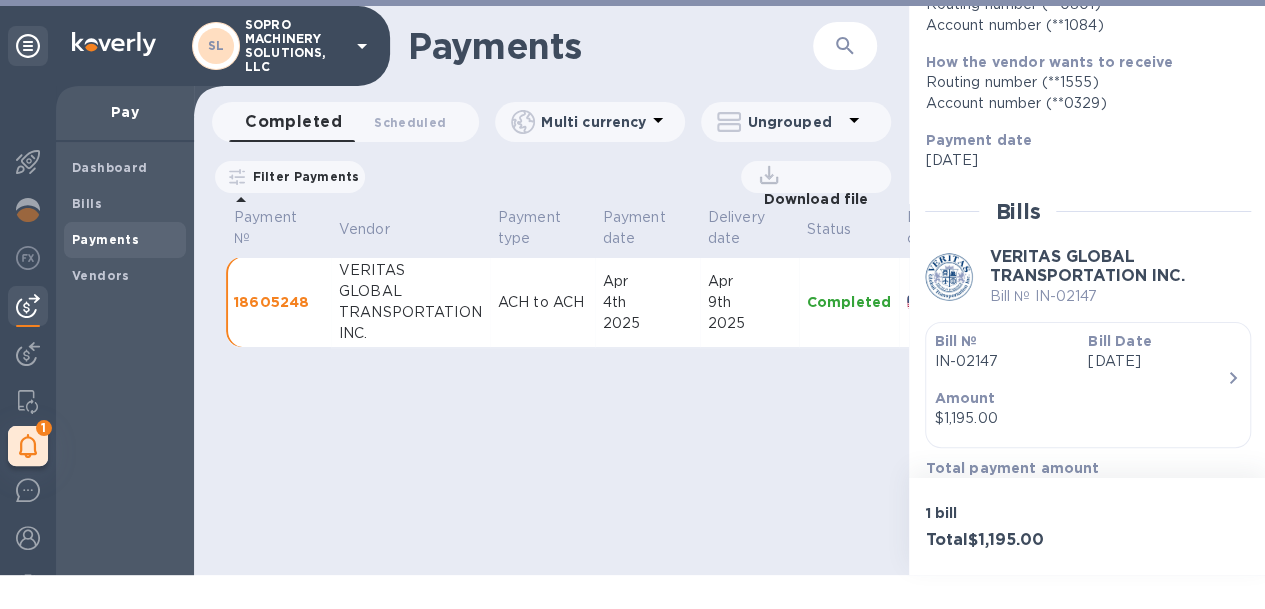 click on "18605248" at bounding box center (278, 302) 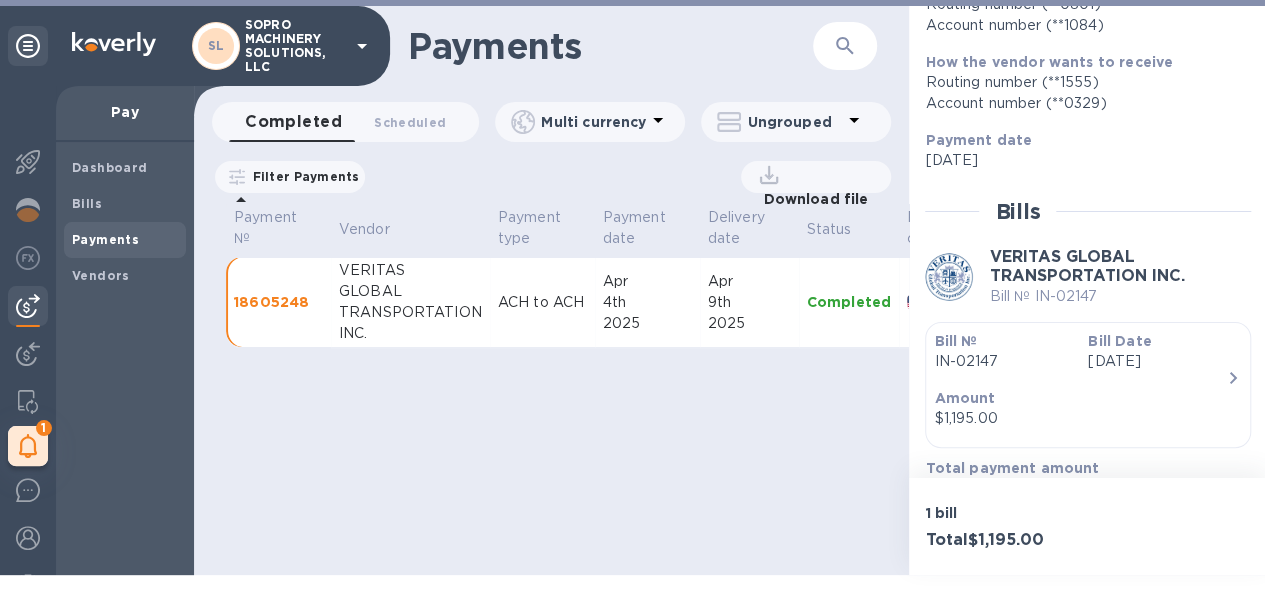 scroll, scrollTop: 0, scrollLeft: 216, axis: horizontal 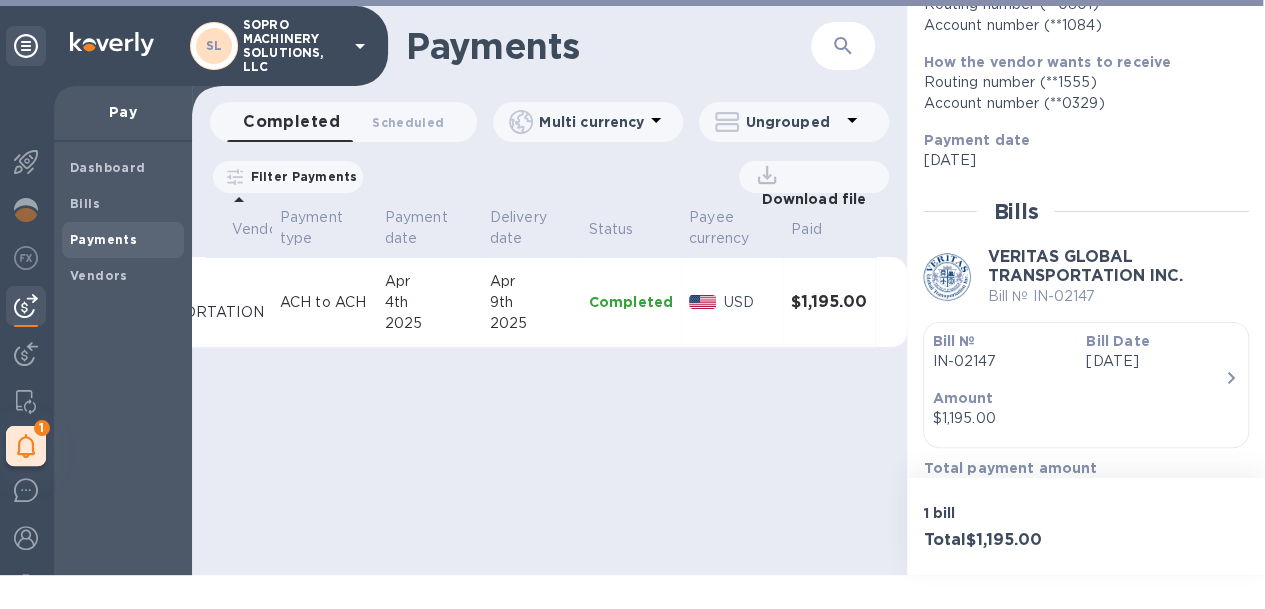 click on "$1,195.00" at bounding box center [1078, 418] 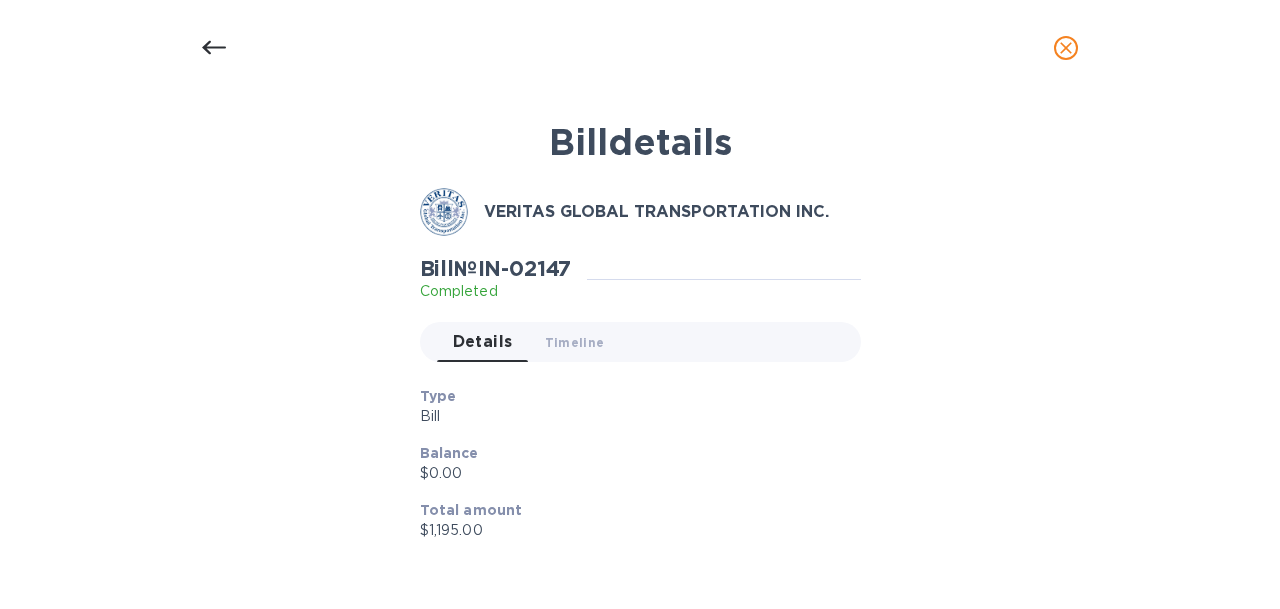 scroll, scrollTop: 0, scrollLeft: 200, axis: horizontal 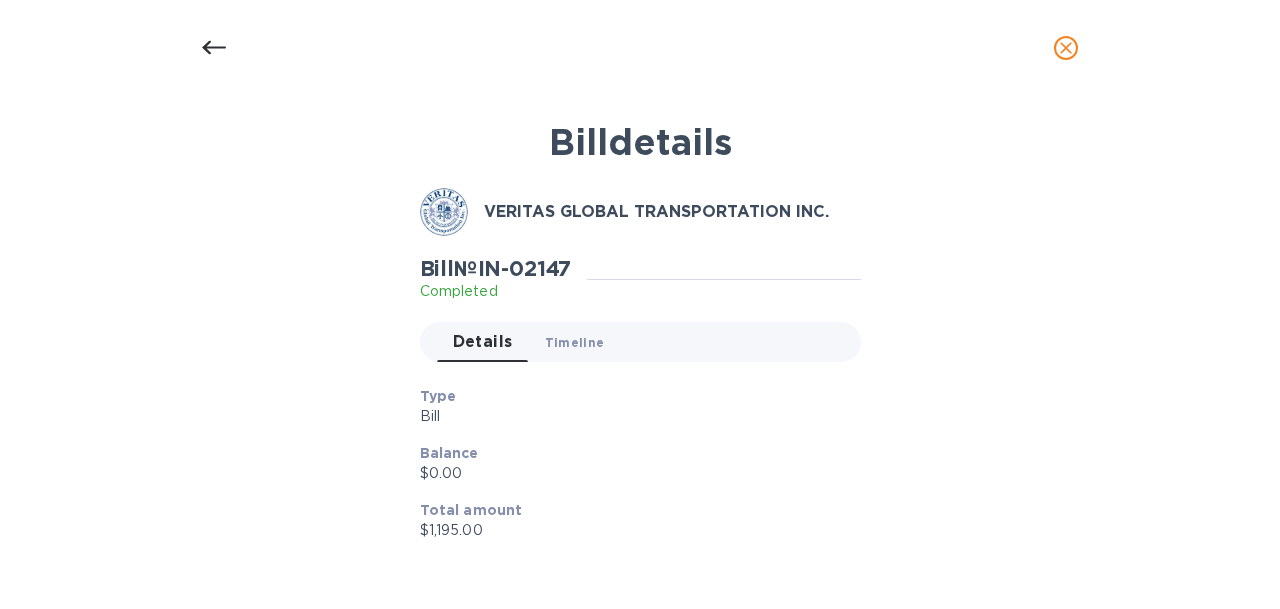 click on "Timeline 0" at bounding box center (575, 342) 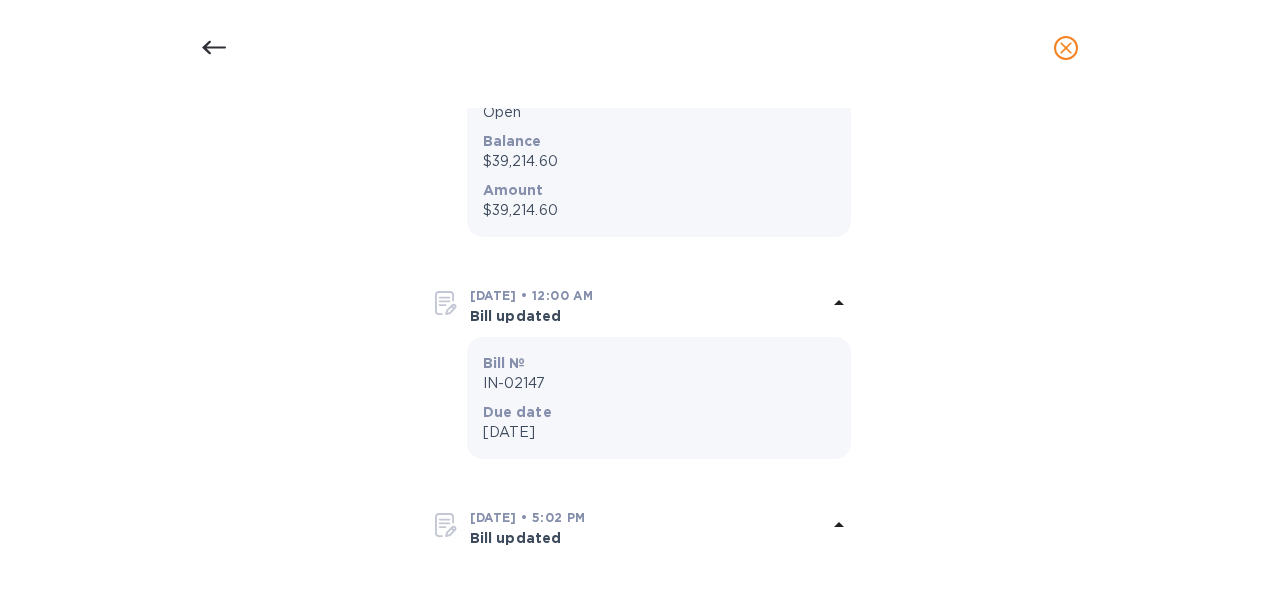 scroll, scrollTop: 559, scrollLeft: 0, axis: vertical 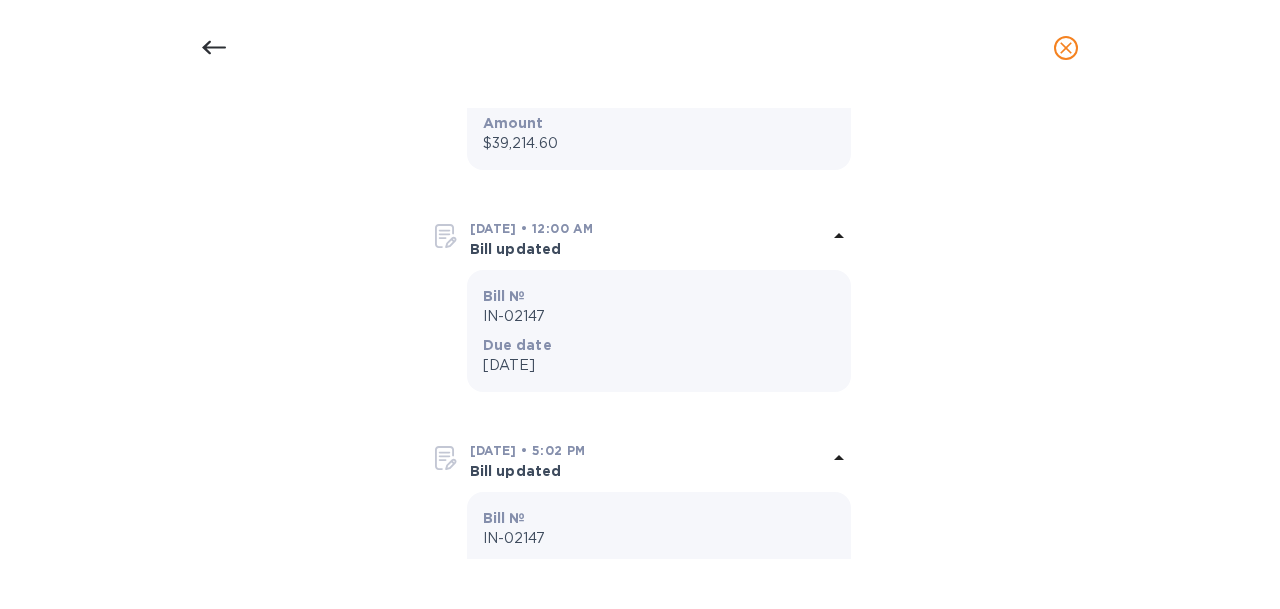 click on "IN-02147" at bounding box center [659, 316] 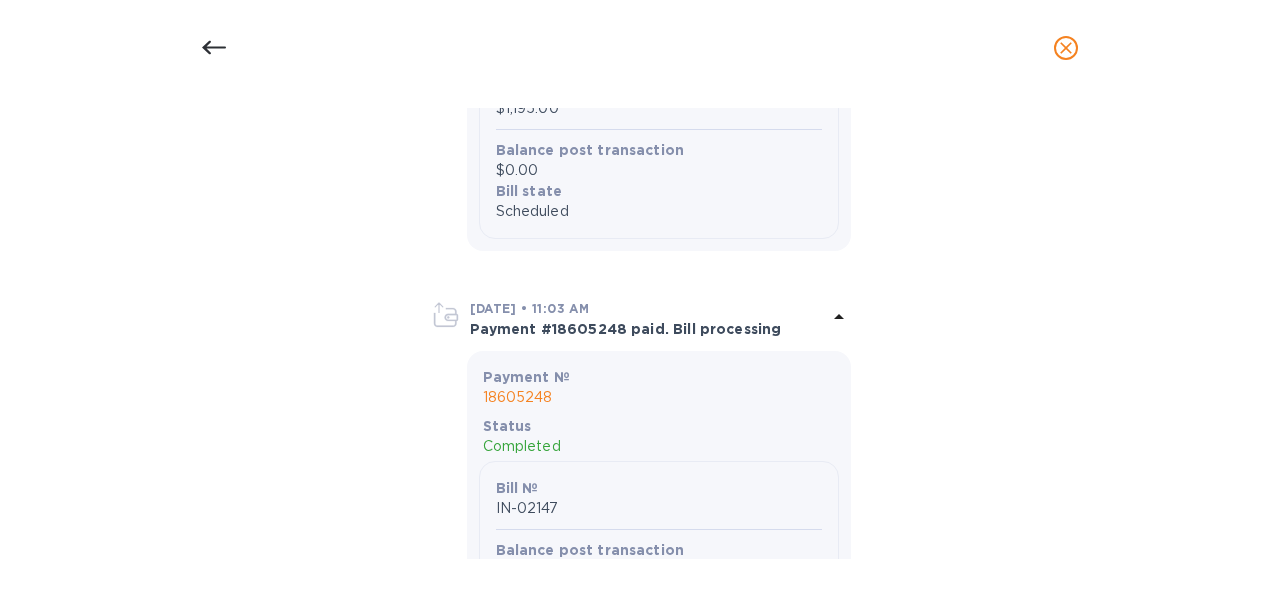 scroll, scrollTop: 1512, scrollLeft: 0, axis: vertical 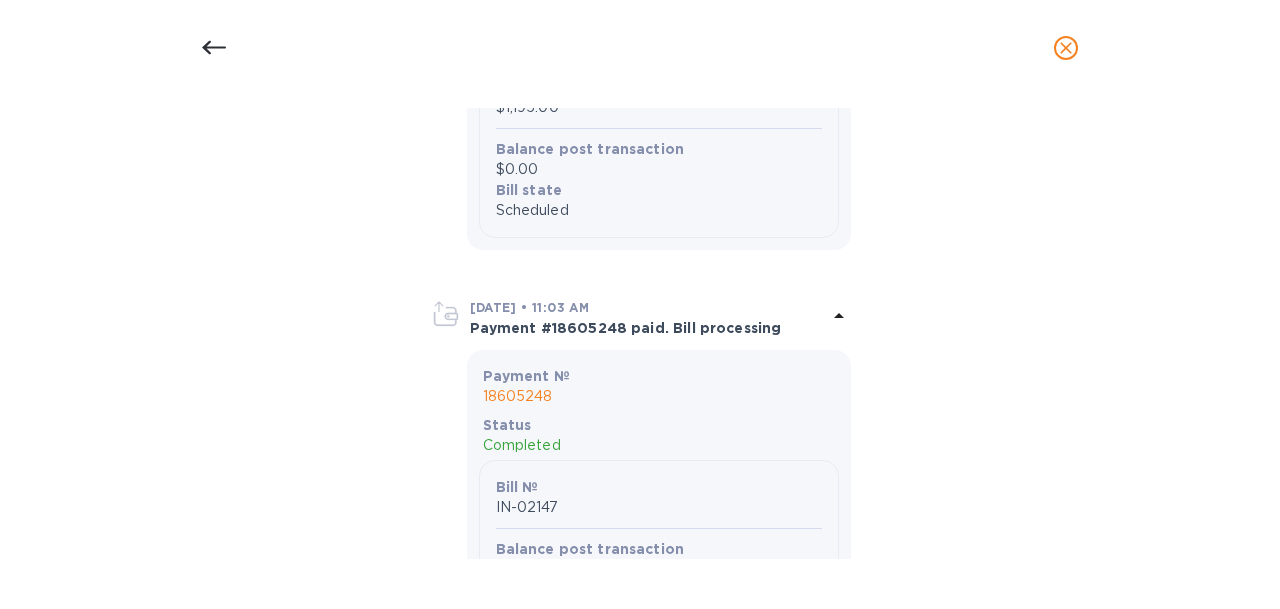 click on "18605248" at bounding box center (659, 396) 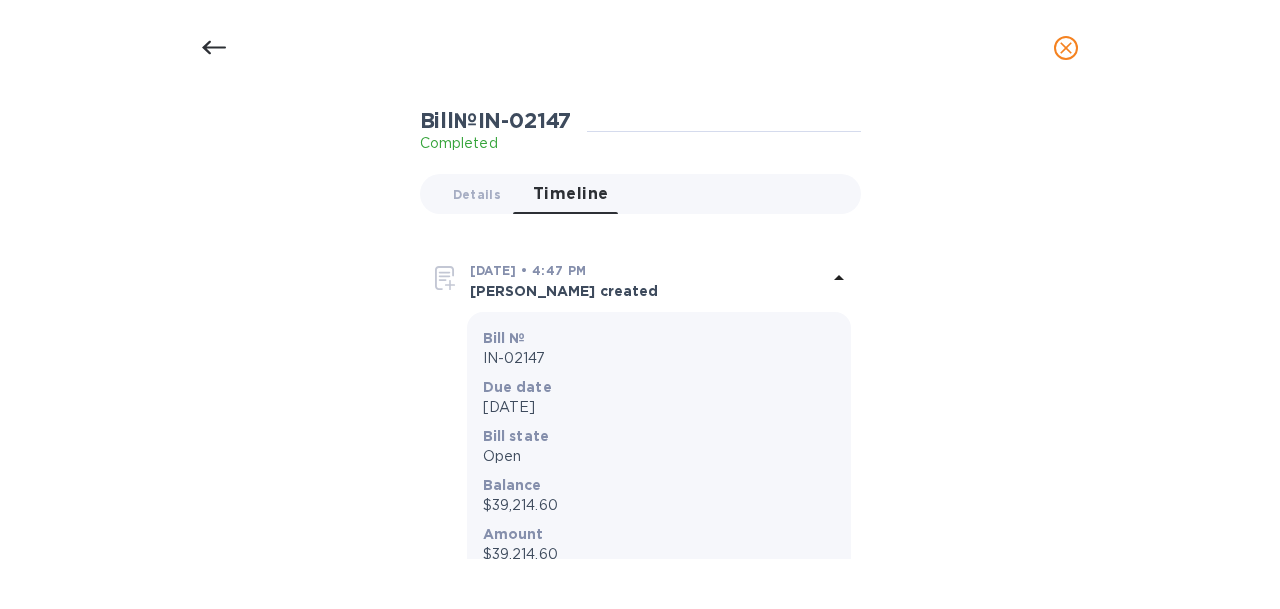scroll, scrollTop: 0, scrollLeft: 0, axis: both 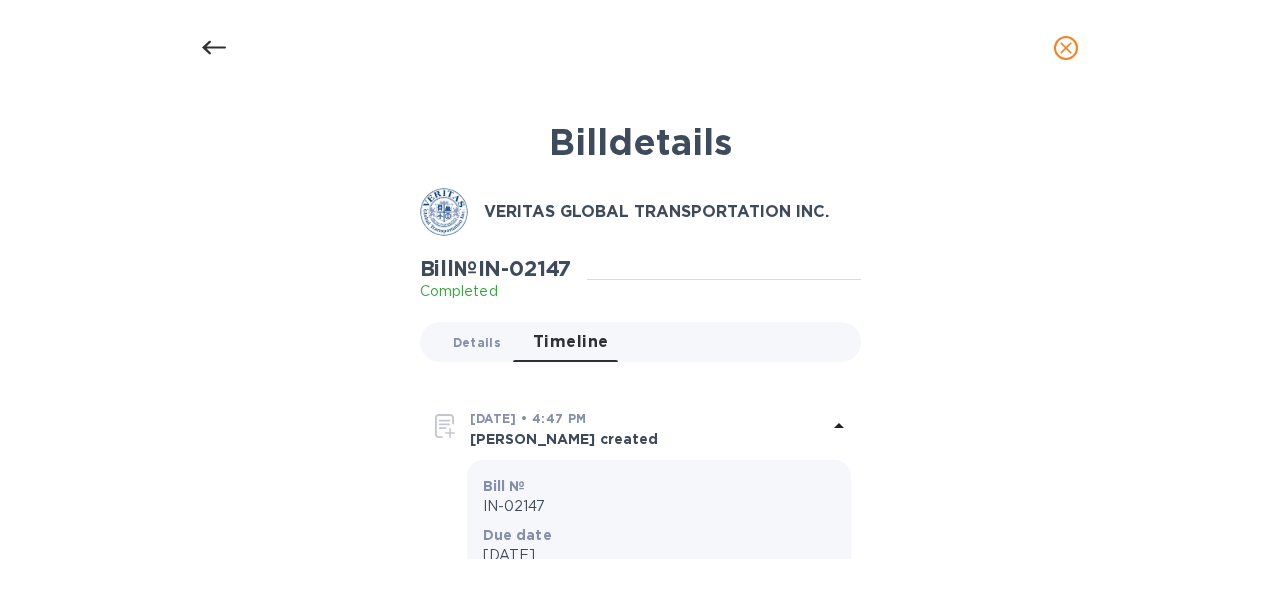 click on "Details 0" at bounding box center (477, 342) 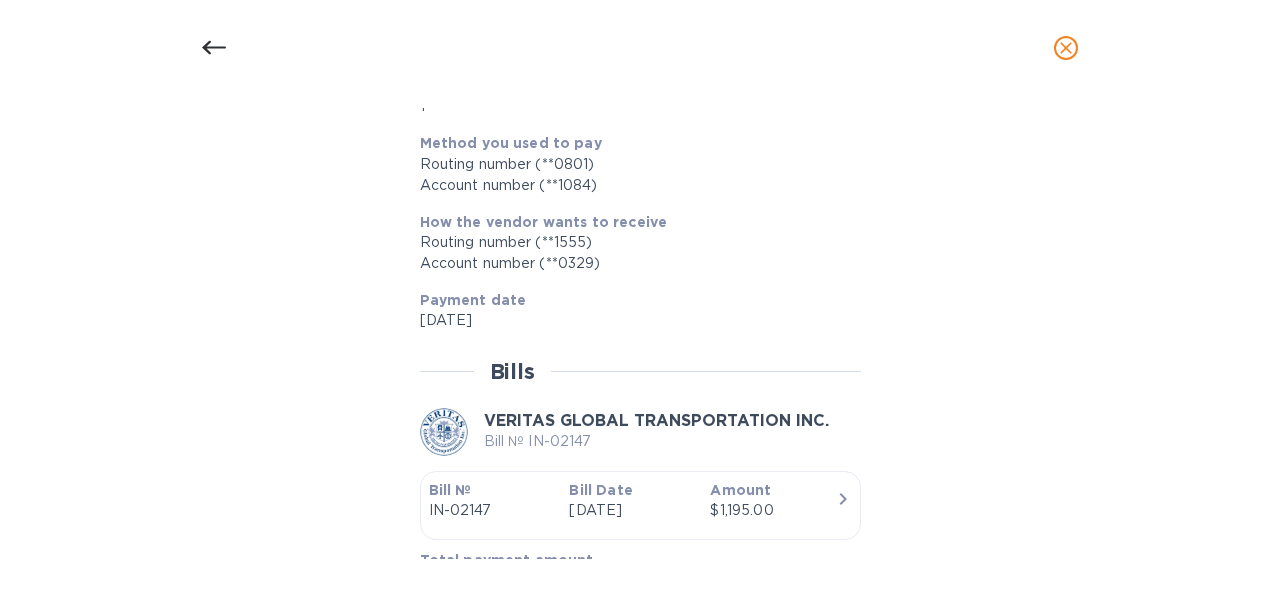 scroll, scrollTop: 835, scrollLeft: 0, axis: vertical 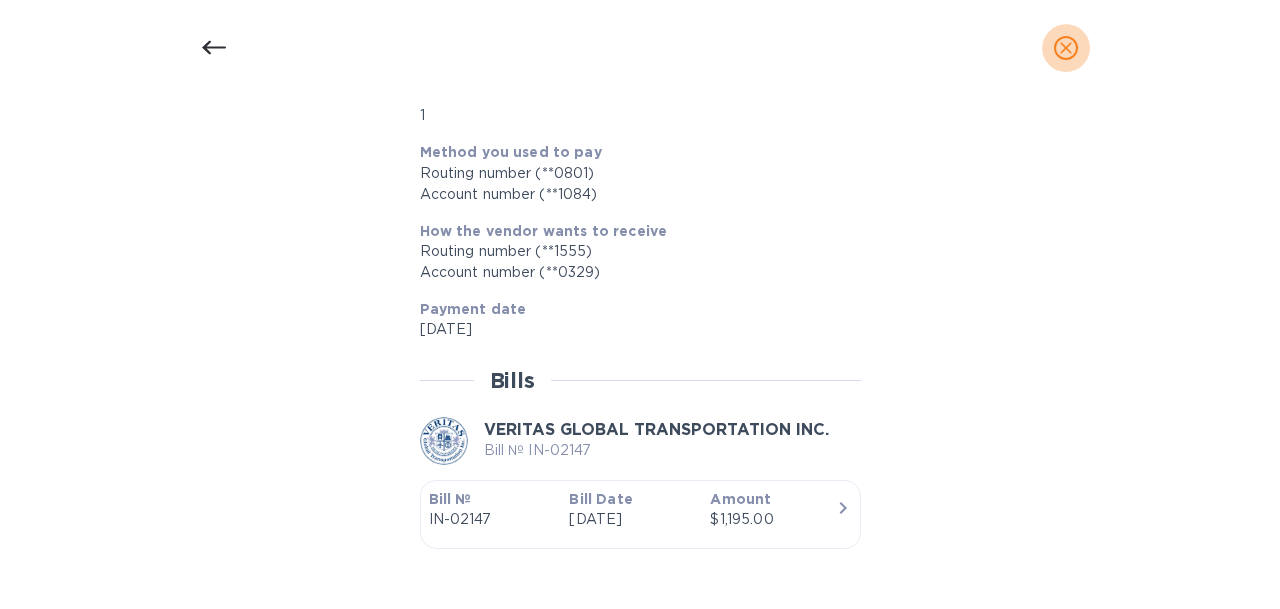 click 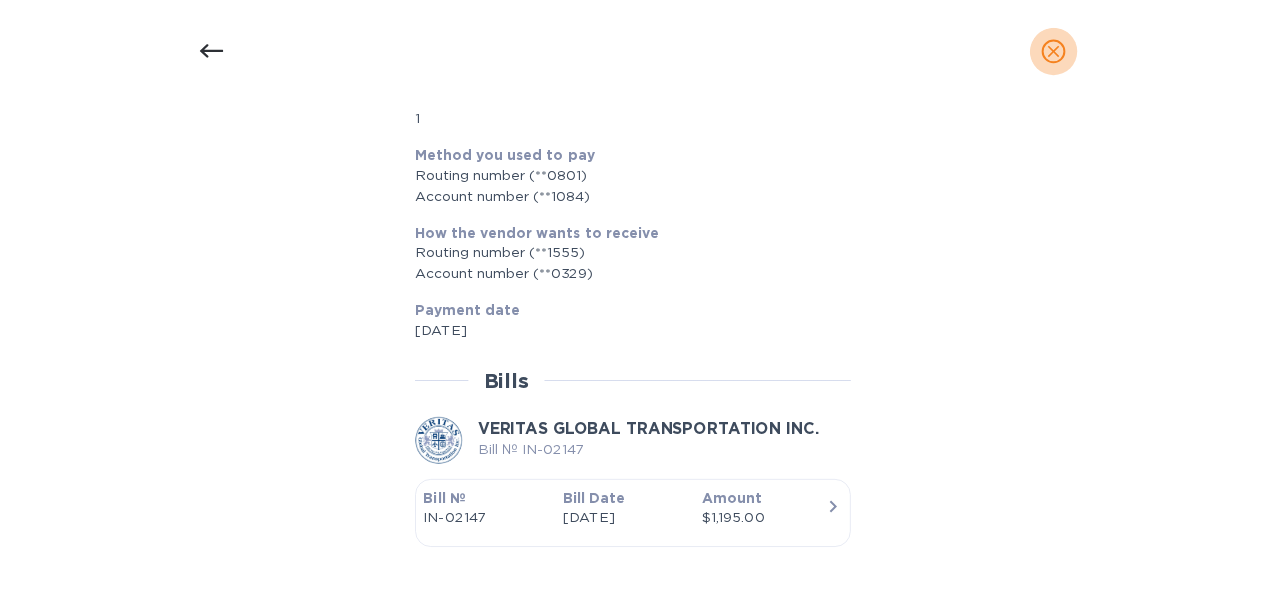 scroll, scrollTop: 786, scrollLeft: 0, axis: vertical 